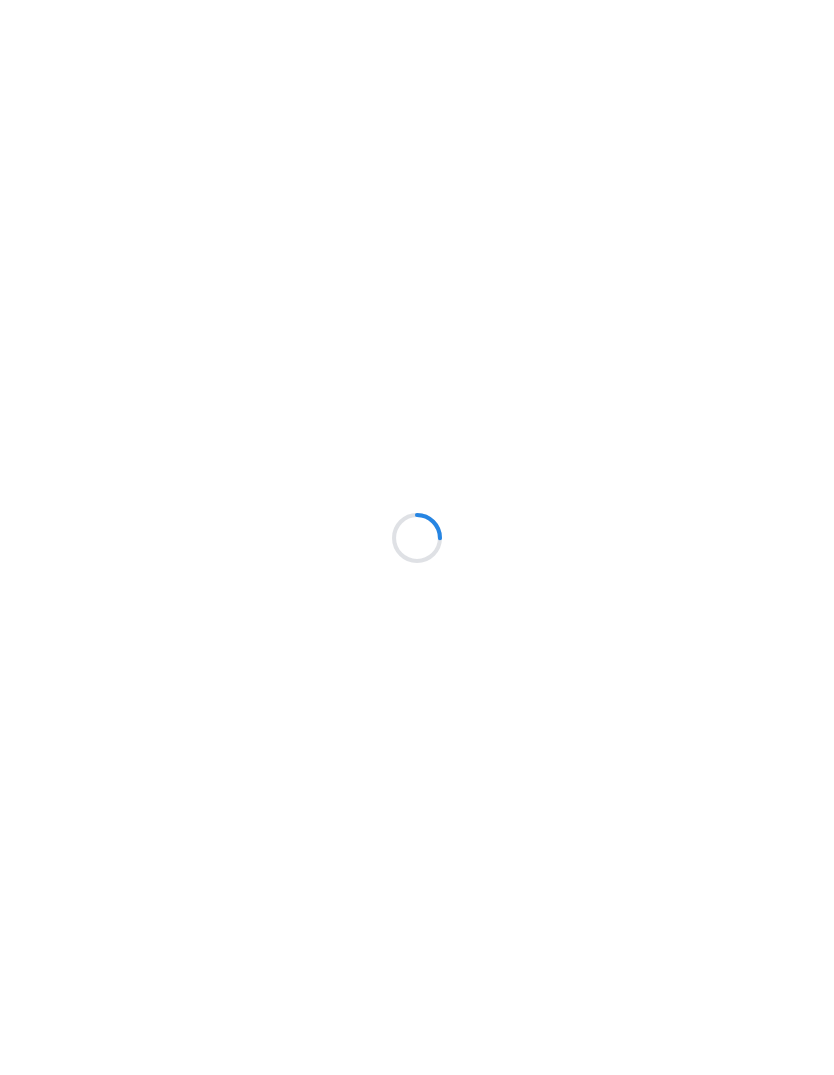 scroll, scrollTop: 0, scrollLeft: 0, axis: both 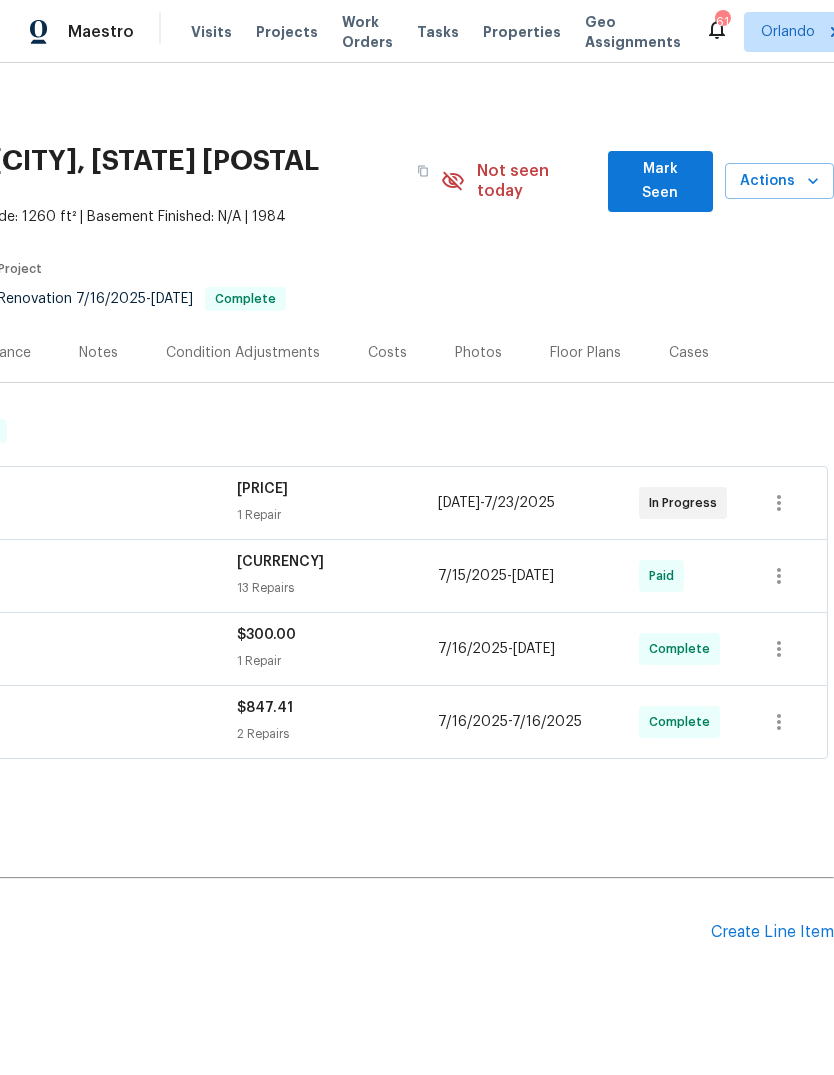 click on "Create Line Item" at bounding box center [772, 932] 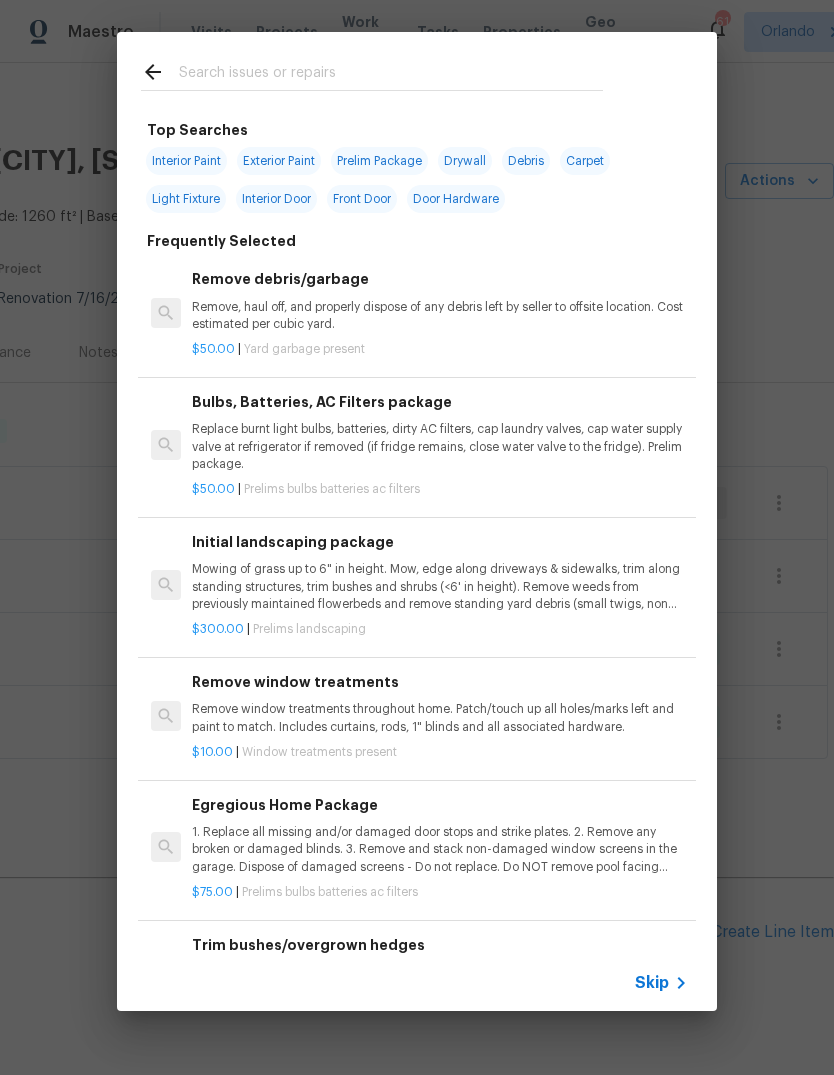 click at bounding box center [391, 75] 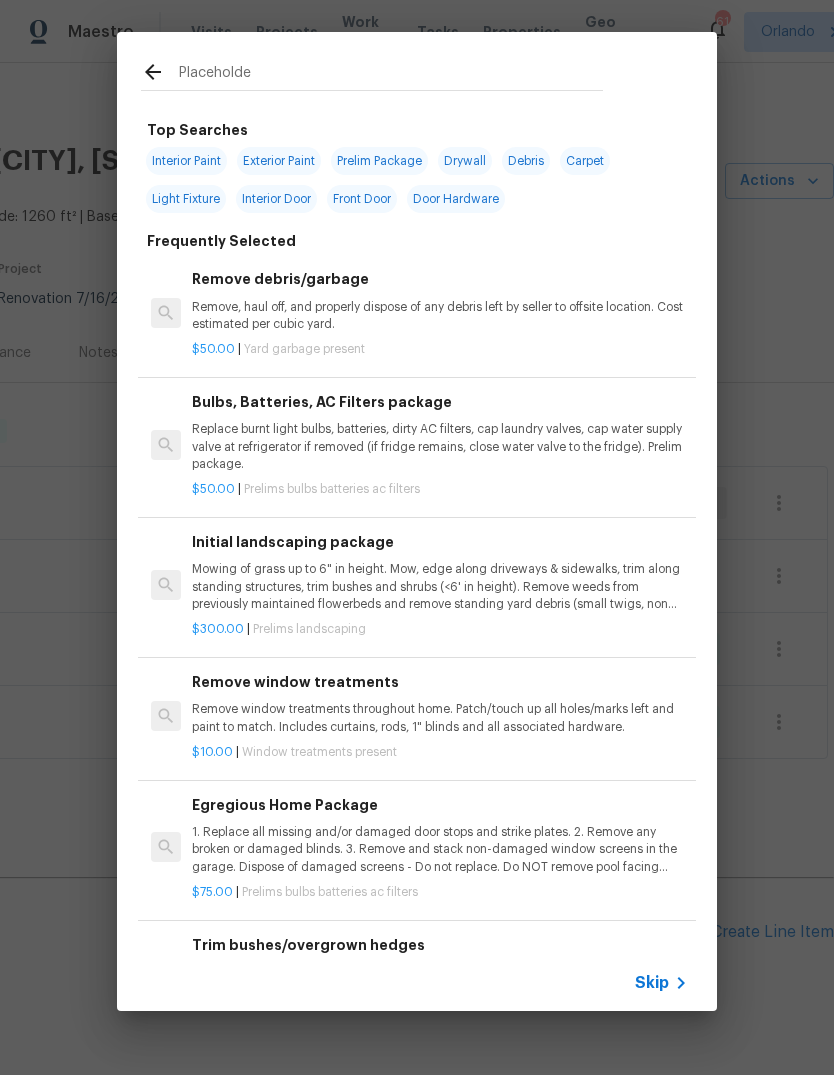 type on "Placeholder" 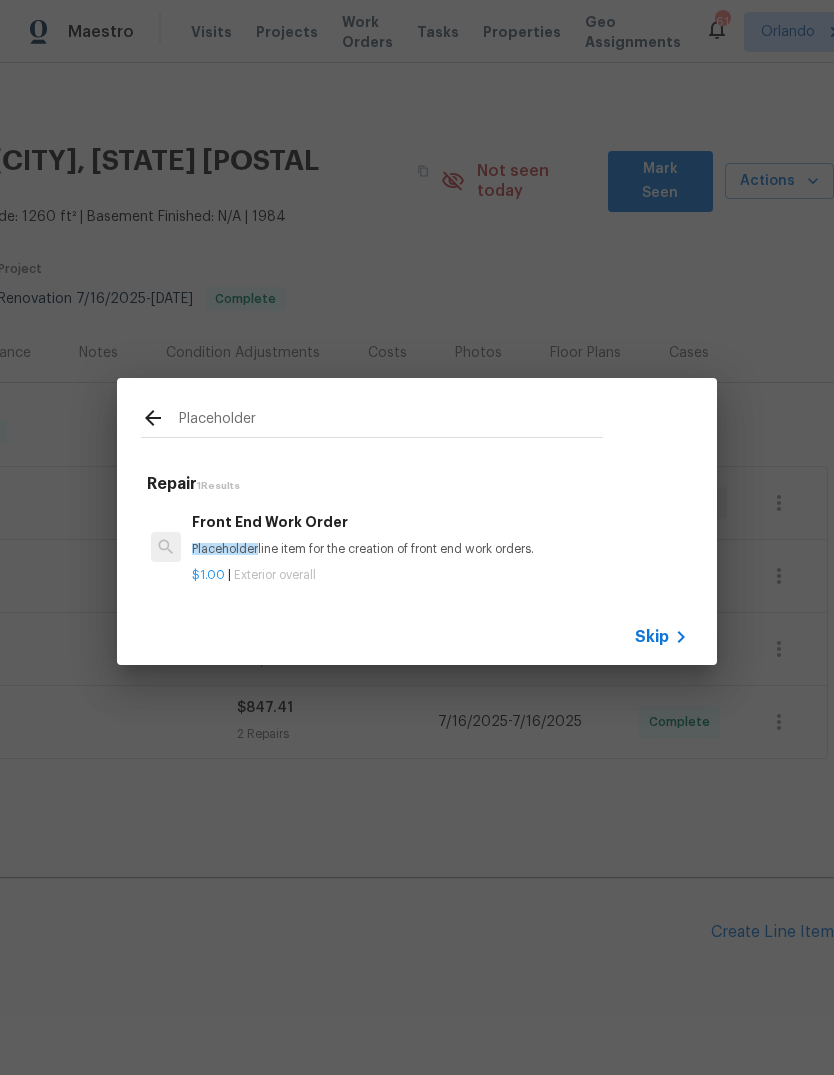 click on "Front End Work Order Placeholder  line item for the creation of front end work orders." at bounding box center (440, 535) 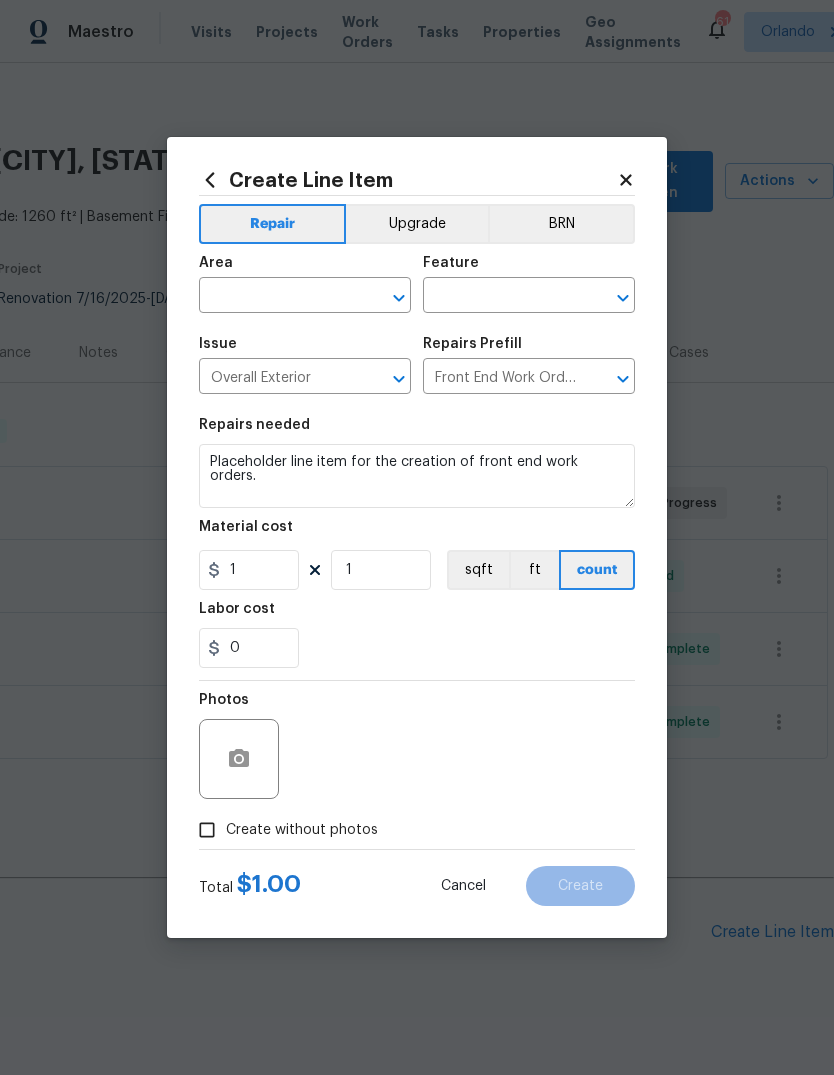 click at bounding box center [277, 297] 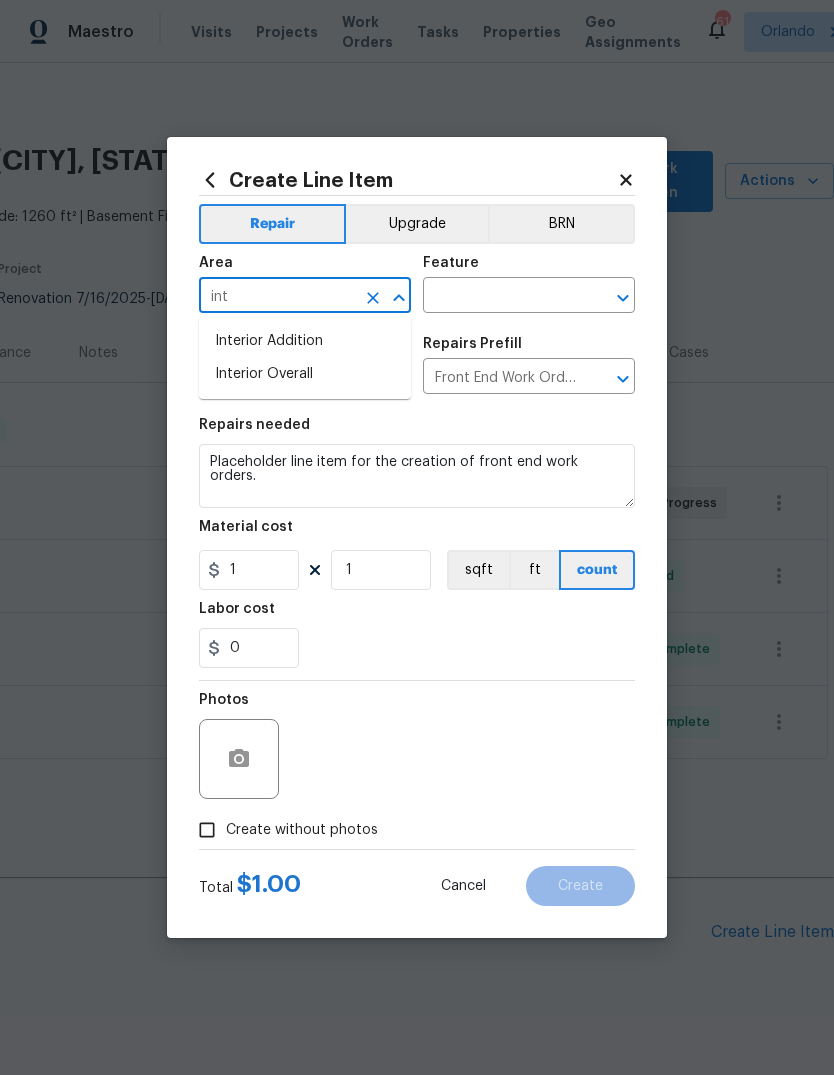 click on "Interior Overall" at bounding box center [305, 374] 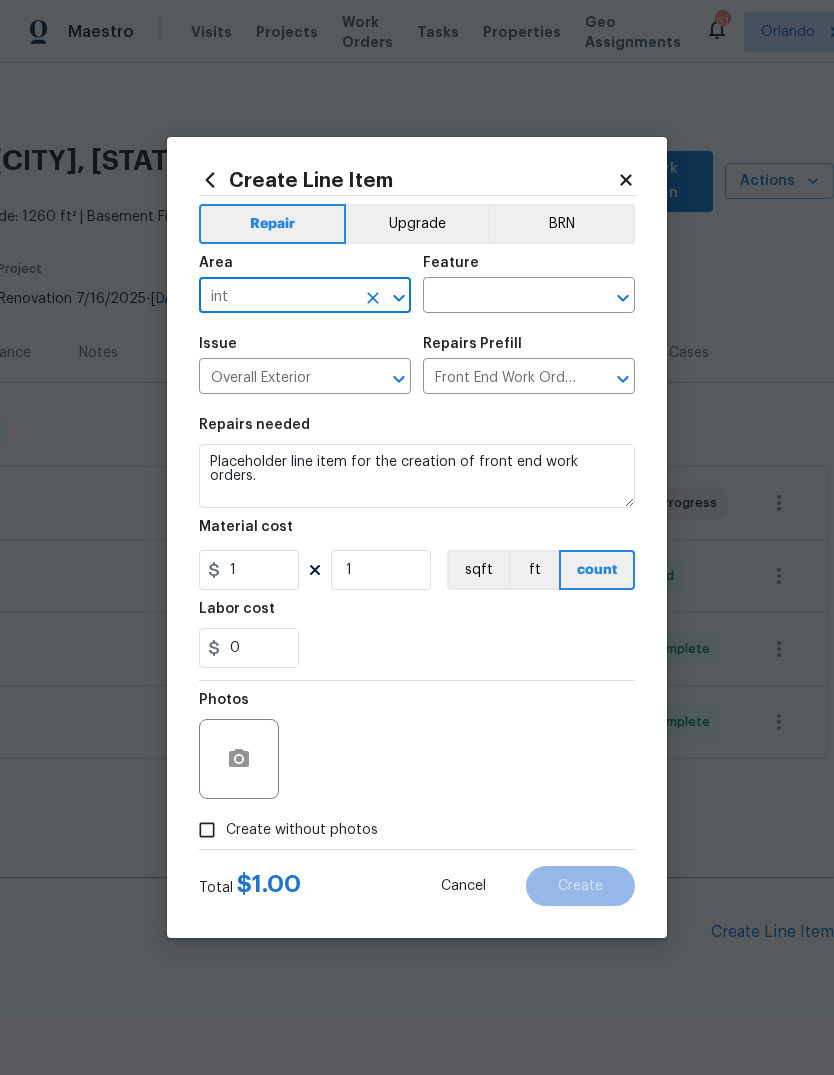 type on "Interior Overall" 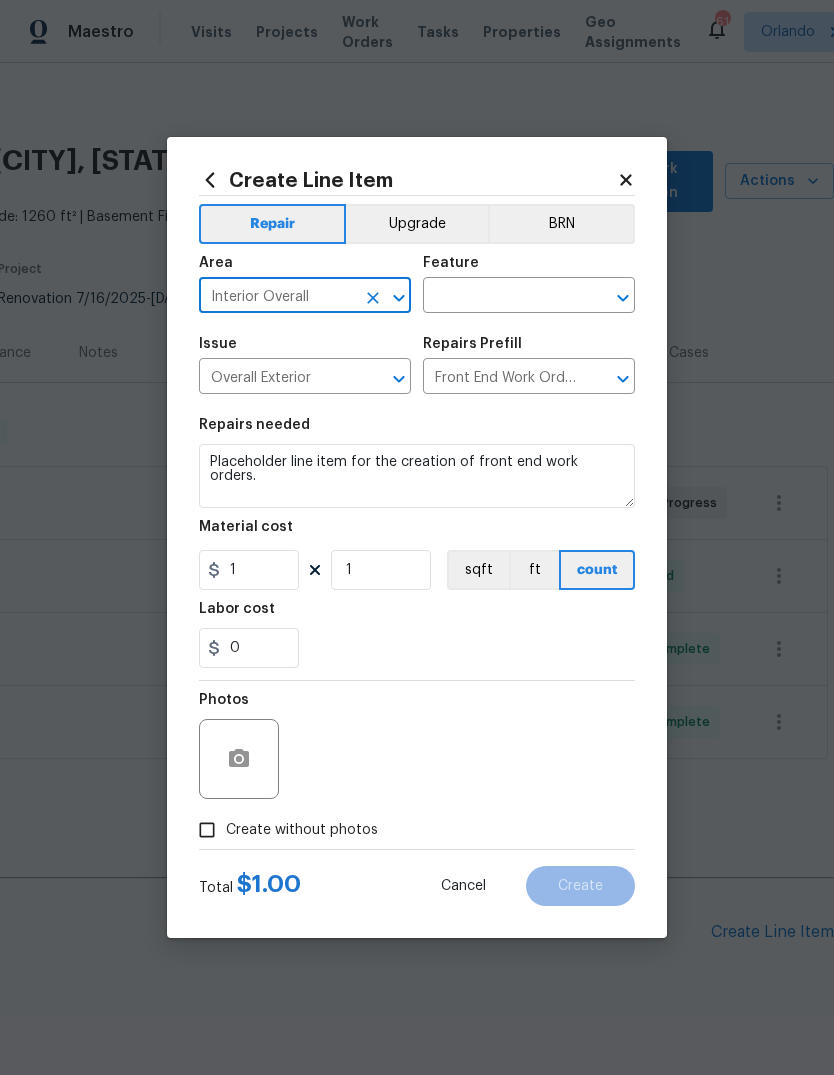 click at bounding box center [501, 297] 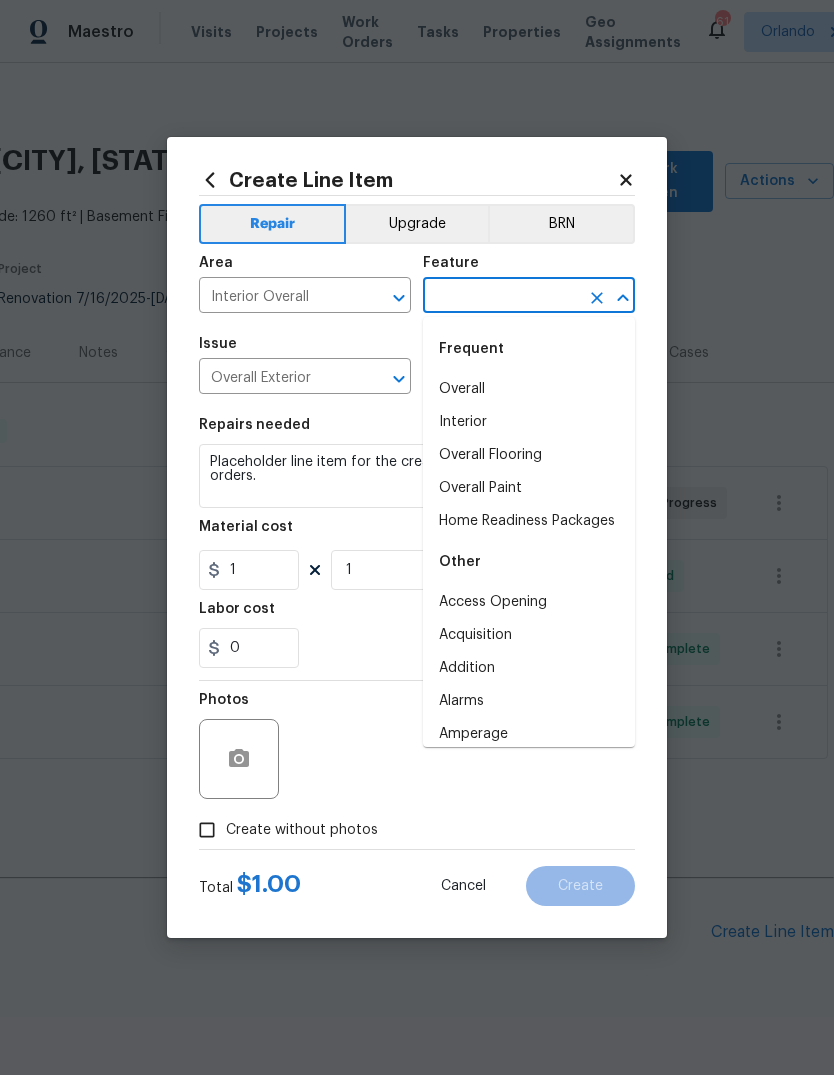 click on "Interior" at bounding box center [529, 422] 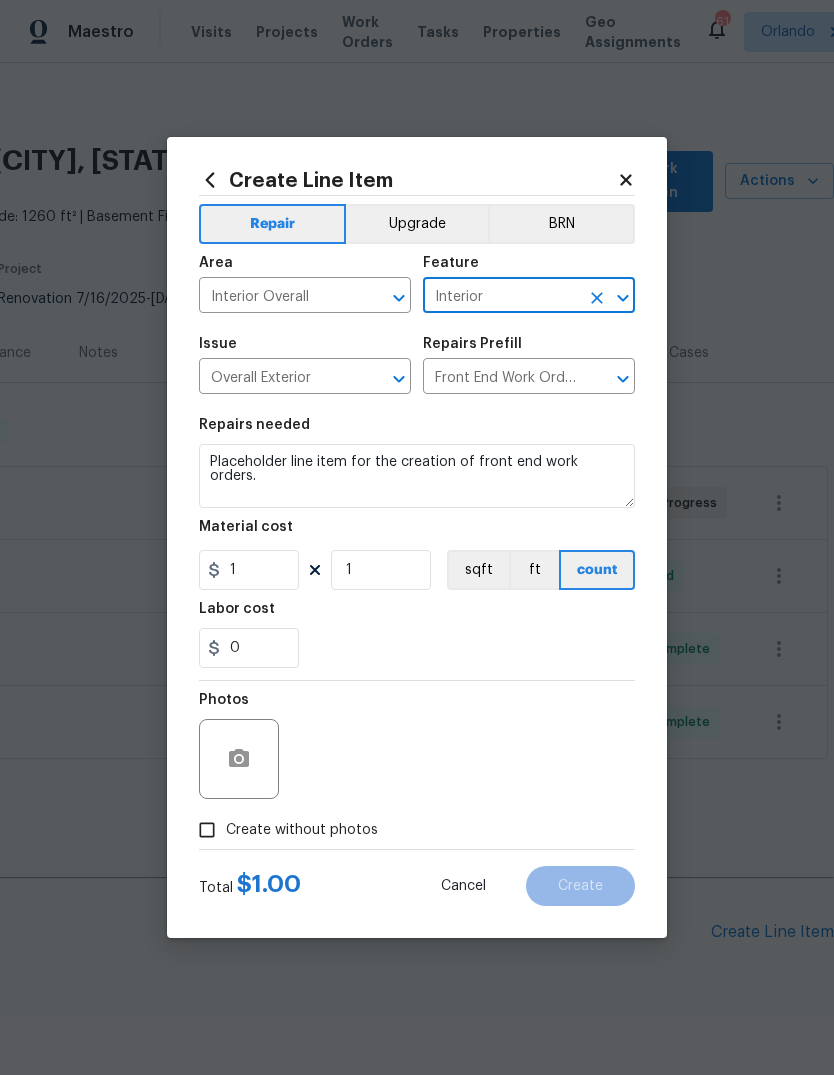 type on "Interior" 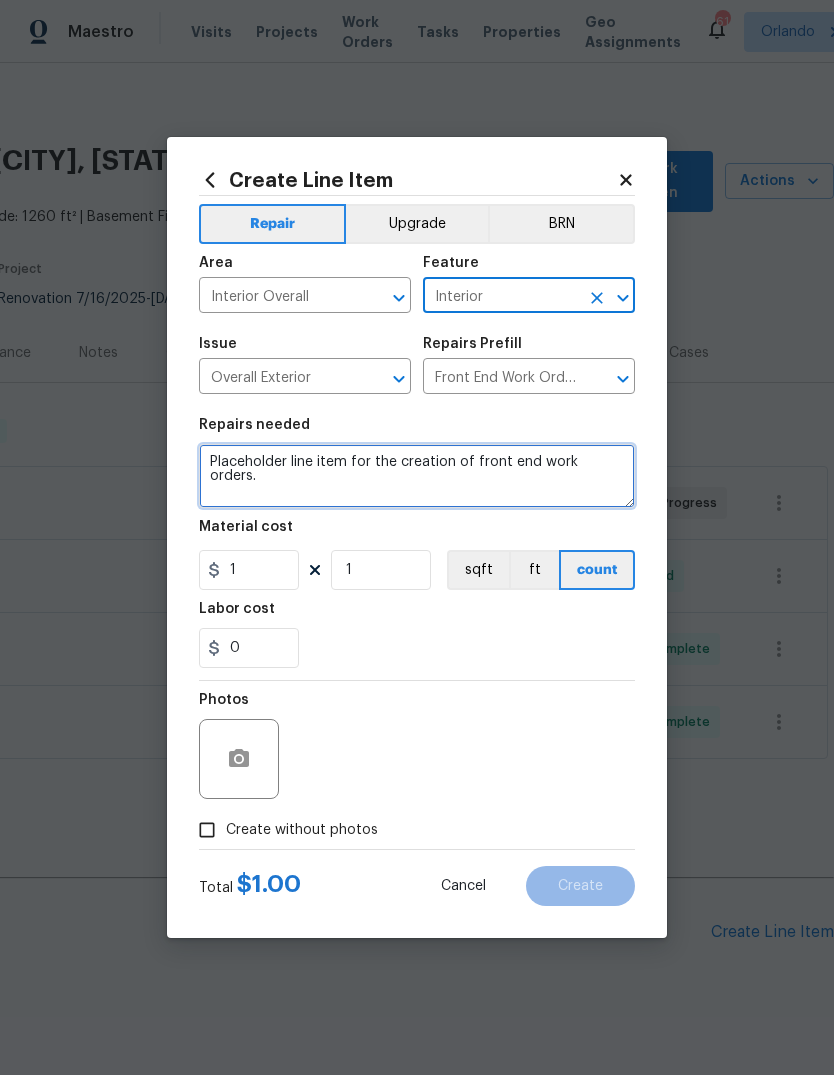 click on "Placeholder line item for the creation of front end work orders." at bounding box center (417, 476) 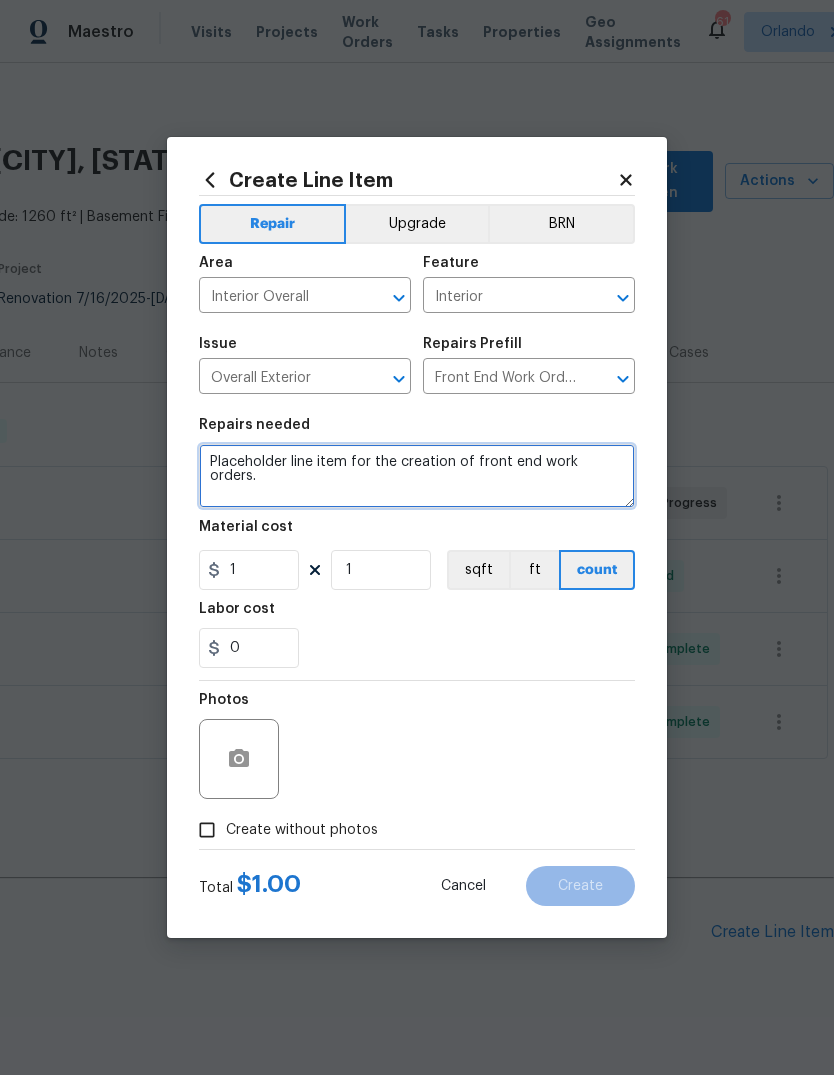 click on "Placeholder line item for the creation of front end work orders." at bounding box center (417, 476) 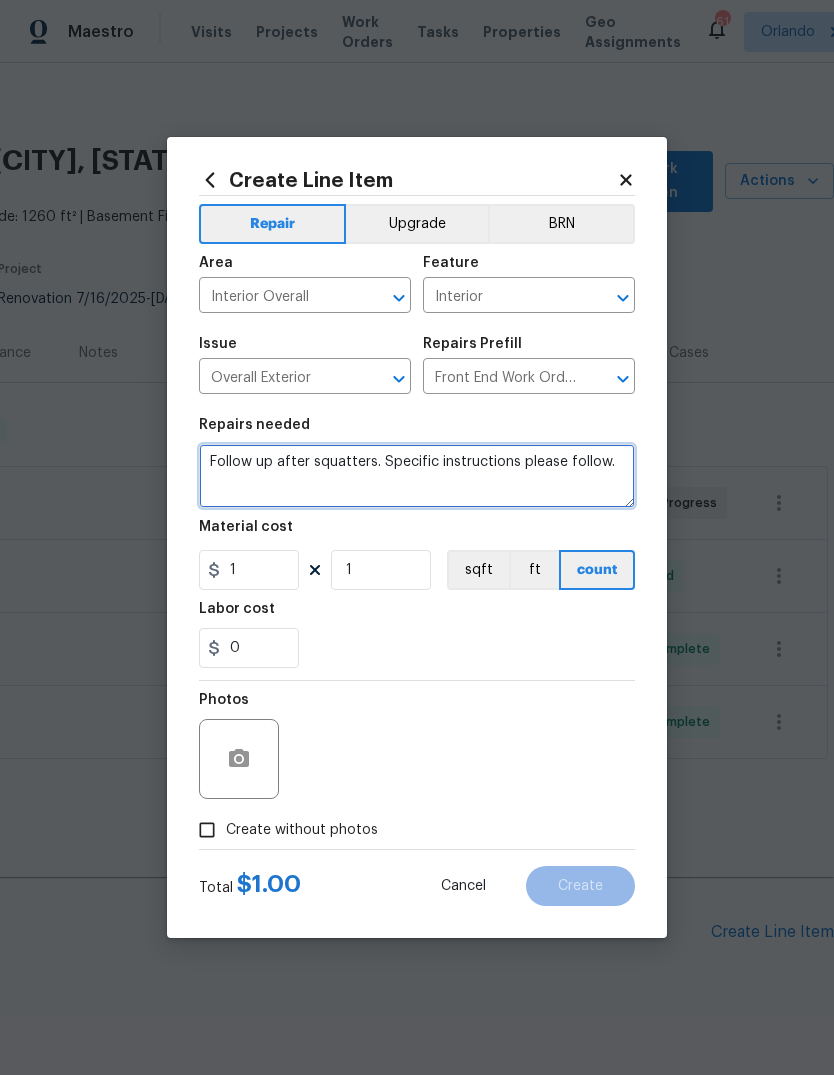 click on "Follow up after squatters. Specific instructions please follow." at bounding box center (417, 476) 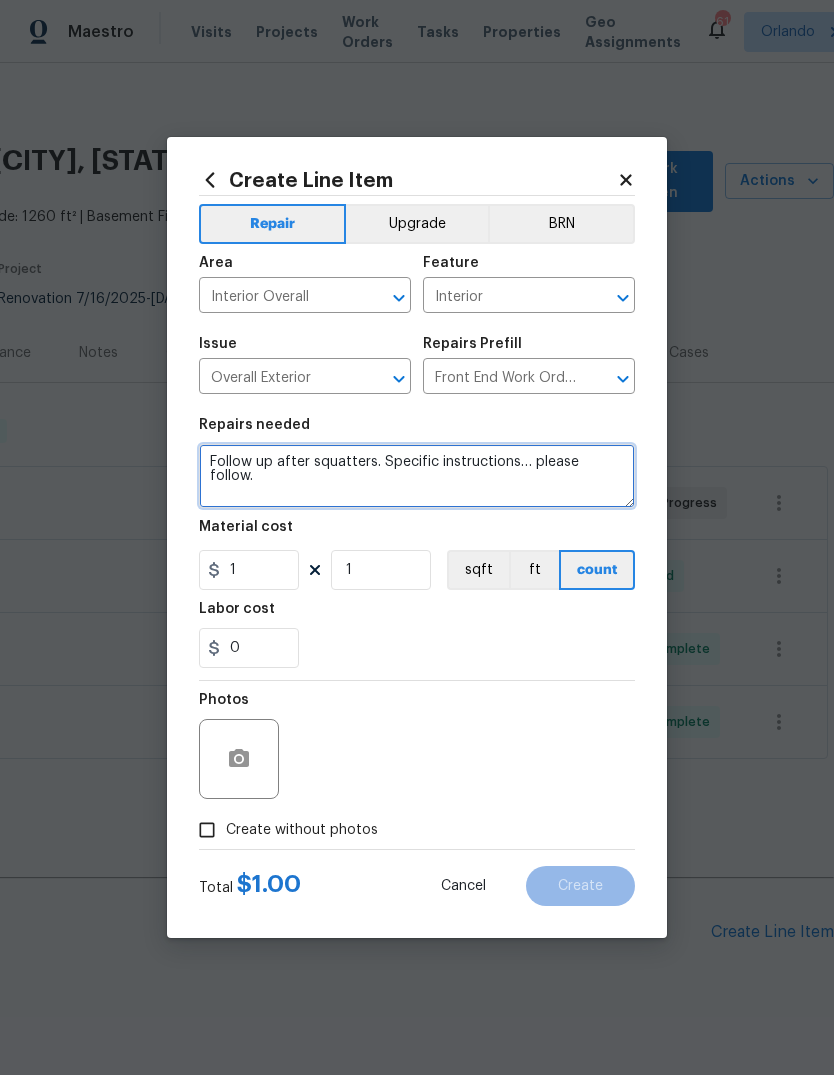 click on "Follow up after squatters. Specific instructions… please follow." at bounding box center (417, 476) 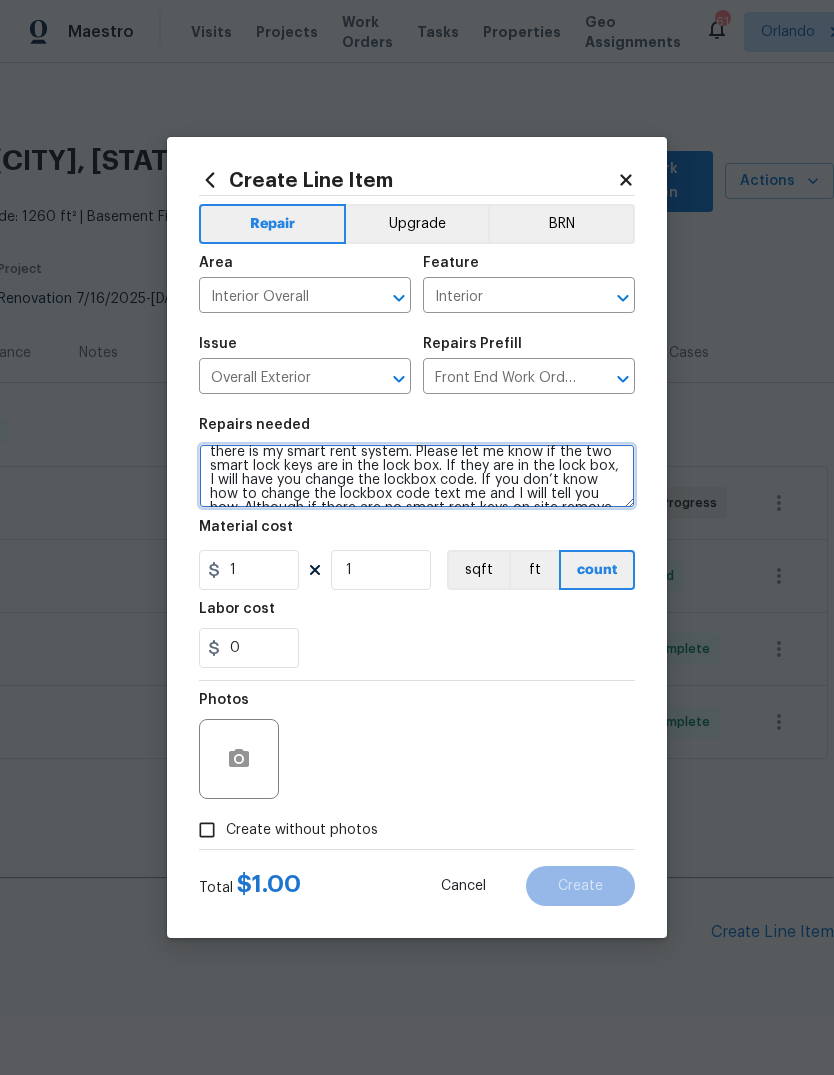 scroll, scrollTop: 53, scrollLeft: 0, axis: vertical 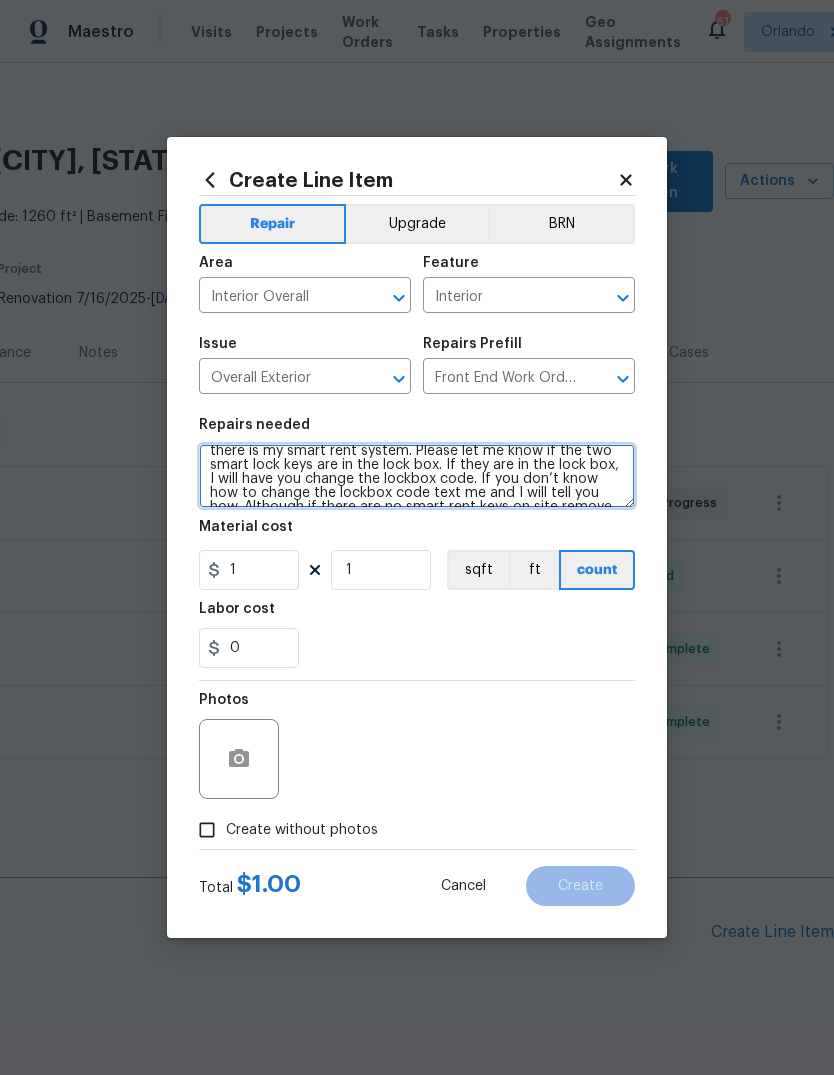 click on "Follow up after squatters. Specific instructions… please follow. 1) there’s a secondary entrance on the left side of the house. Please trade that deadbolt out. 2) at the front door there is my smart rent system. Please let me know if the two smart lock keys are in the lock box. If they are in the lock box, I will have you change the lockbox code. If you don’t know how to change the lockbox code text me and I will tell you how. Although if there are no smart rent keys on site remove my smart rent system. Leave it in the kitchen and install a Standard deadbolt." at bounding box center (417, 476) 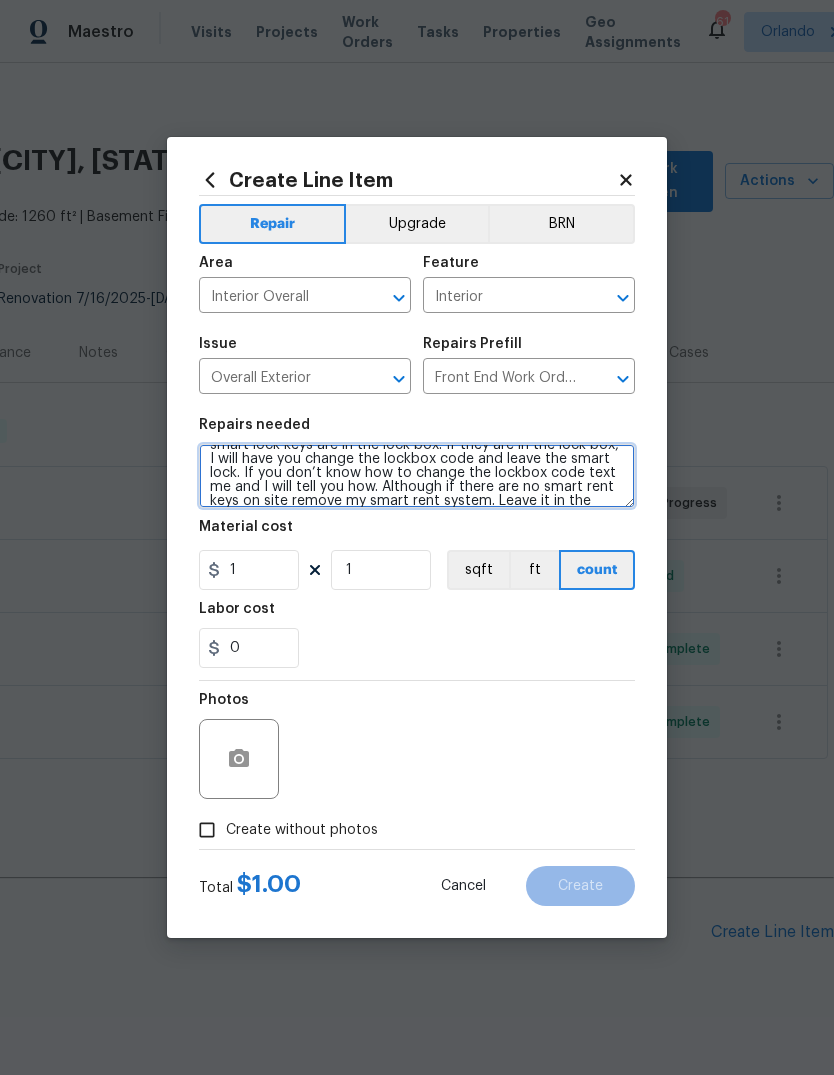 scroll, scrollTop: 74, scrollLeft: 0, axis: vertical 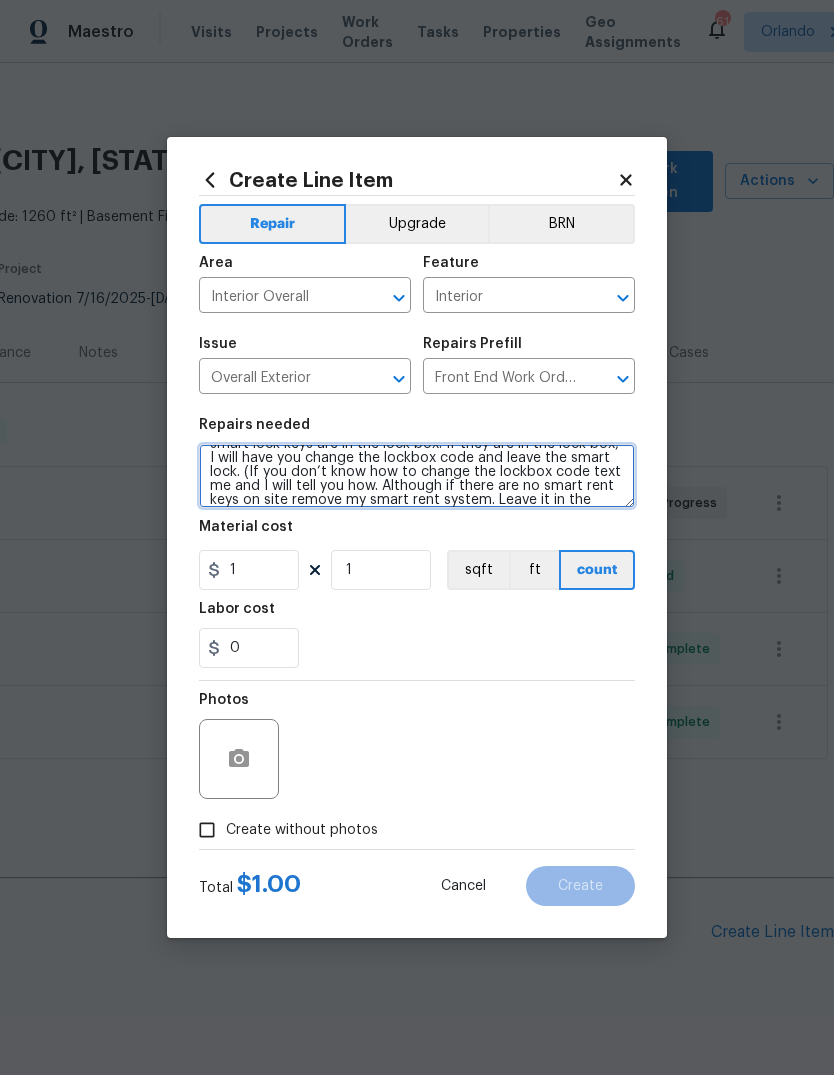 click on "Follow up after squatters. Specific instructions… please follow. 1) there’s a secondary entrance on the left side of the house. Please trade that deadbolt out. 2) at the front door there is my smart rent system. Please let me know if the two smart lock keys are in the lock box. If they are in the lock box, I will have you change the lockbox code and leave the smart lock. (If you don’t know how to change the lockbox code text me and I will tell you how. Although if there are no smart rent keys on site remove my smart rent system. Leave it in the kitchen and install a Standard deadbolt." at bounding box center (417, 476) 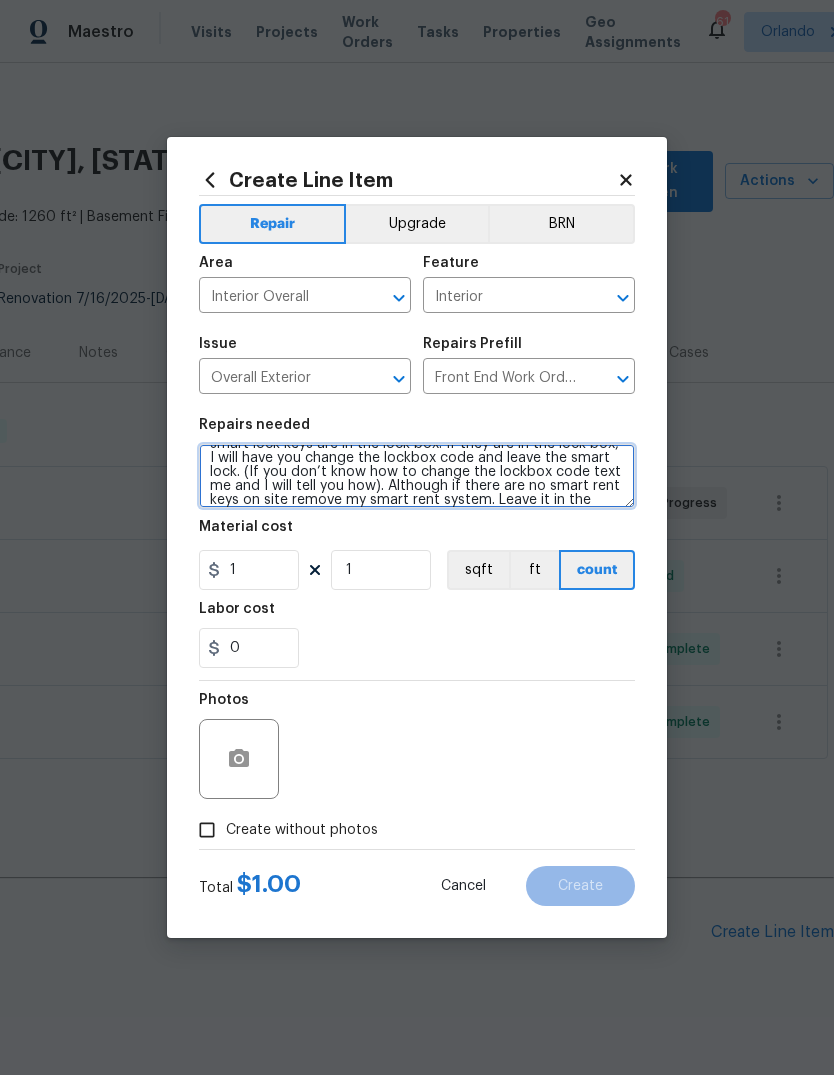 click on "Follow up after squatters. Specific instructions… please follow. 1) there’s a secondary entrance on the left side of the house. Please trade that deadbolt out. 2) at the front door there is my smart rent system. Please let me know if the two smart lock keys are in the lock box. If they are in the lock box, I will have you change the lockbox code and leave the smart lock. (If you don’t know how to change the lockbox code text me and I will tell you how). Although if there are no smart rent keys on site remove my smart rent system. Leave it in the kitchen and install a Standard deadbolt." at bounding box center (417, 476) 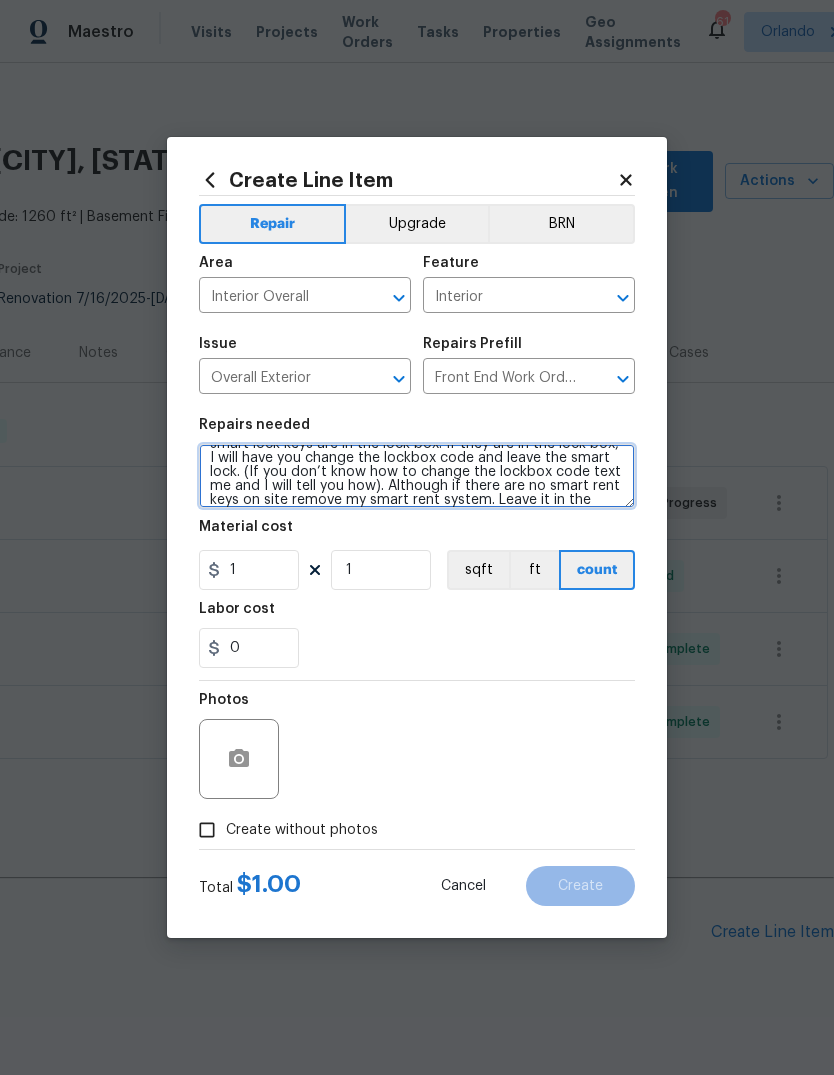 click on "Follow up after squatters. Specific instructions… please follow. 1) there’s a secondary entrance on the left side of the house. Please trade that deadbolt out. 2) at the front door there is my smart rent system. Please let me know if the two smart lock keys are in the lock box. If they are in the lock box, I will have you change the lockbox code and leave the smart lock. (If you don’t know how to change the lockbox code text me and I will tell you how). Although if there are no smart rent keys on site remove my smart rent system. Leave it in the kitchen and install a Standard deadbolt." at bounding box center (417, 476) 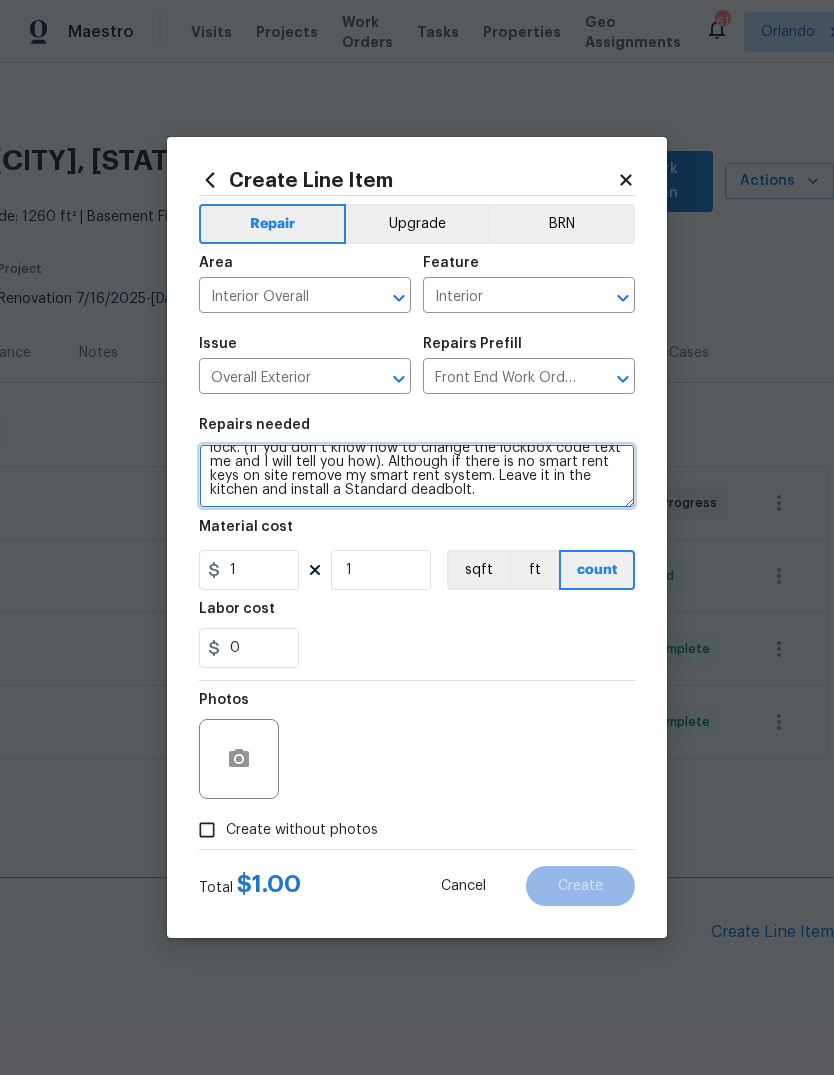scroll, scrollTop: 98, scrollLeft: 0, axis: vertical 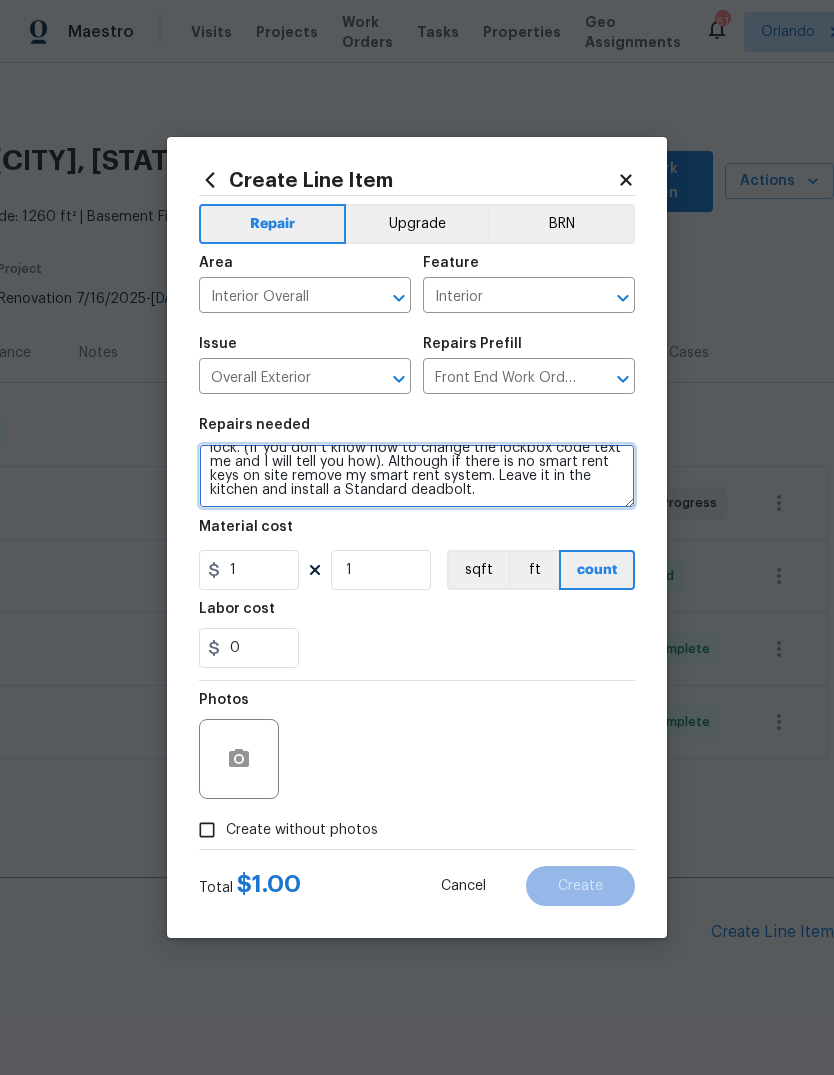 click on "Follow up after squatters. Specific instructions… please follow. 1) there’s a secondary entrance on the left side of the house. Please trade that deadbolt out. 2) at the front door there is my smart rent system. Please let me know if the two smart lock keys are in the lock box. If they are in the lock box, I will have you change the lockbox code and leave the smart lock. (If you don’t know how to change the lockbox code text me and I will tell you how). Although if there is no smart rent keys on site remove my smart rent system. Leave it in the kitchen and install a Standard deadbolt." at bounding box center [417, 476] 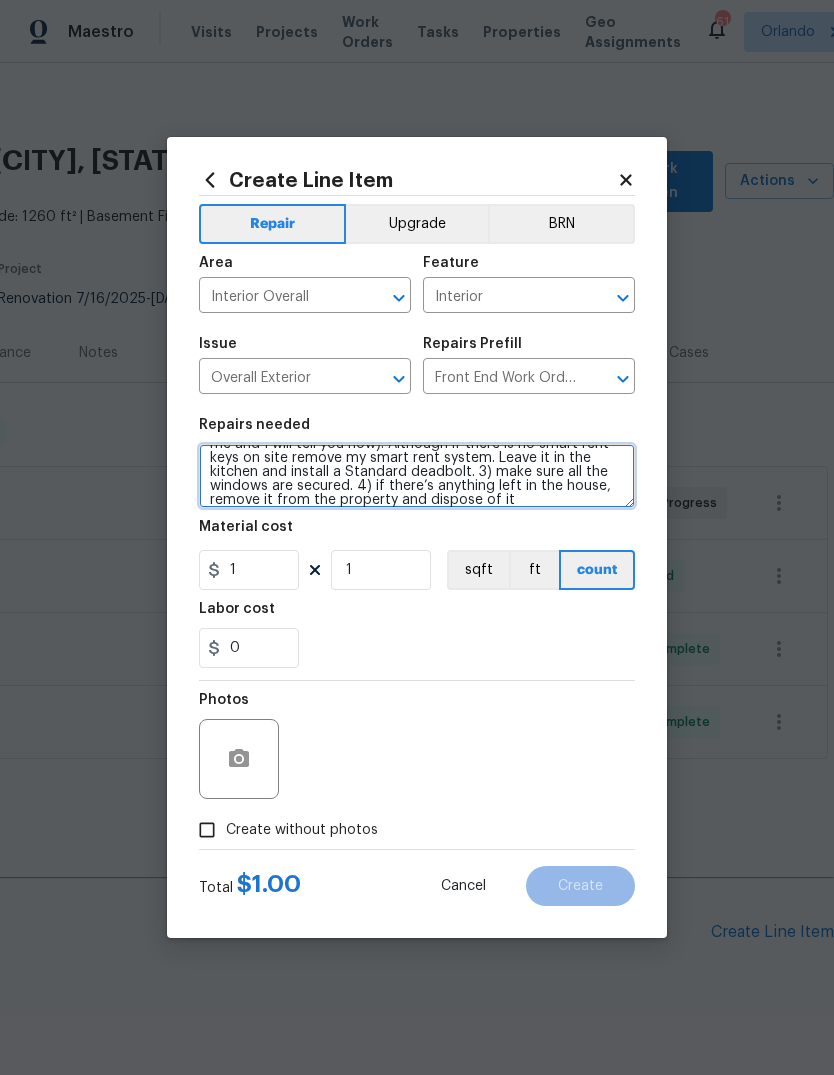scroll, scrollTop: 116, scrollLeft: 0, axis: vertical 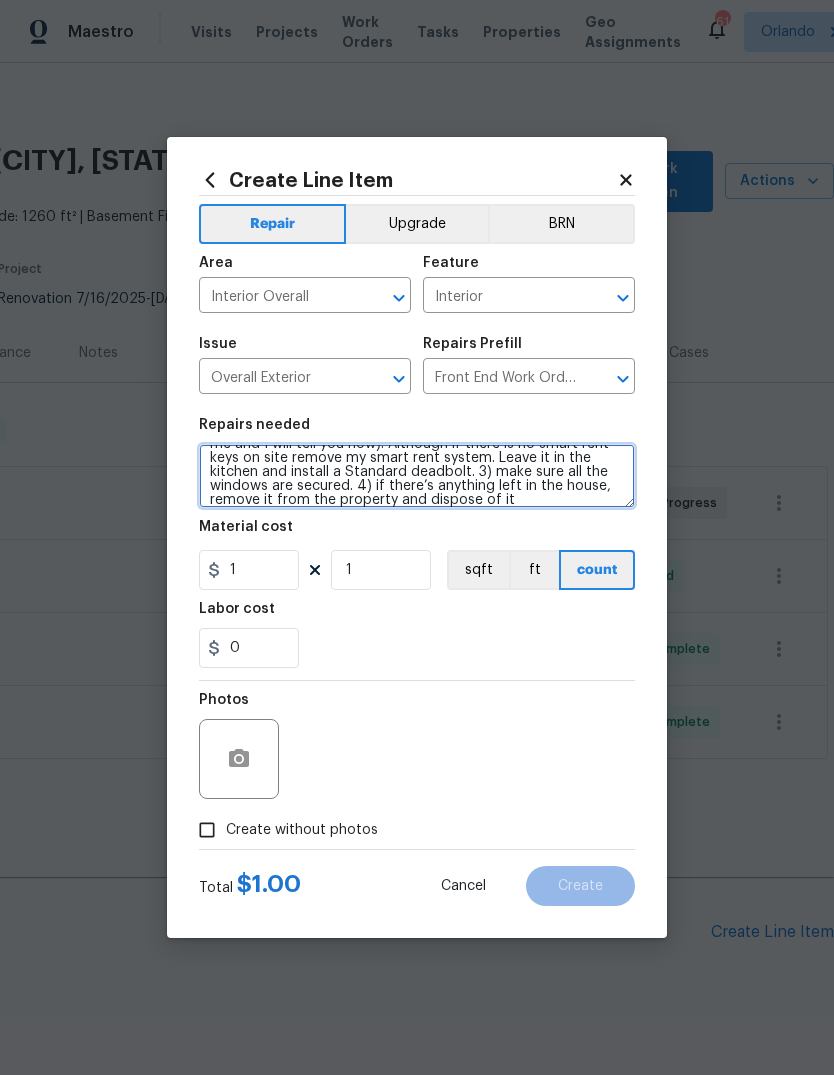 type on "Follow up after squatters. Specific instructions… please follow. 1) there’s a secondary entrance on the left side of the house. Please trade that deadbolt out. 2) at the front door there is my smart rent system. Please let me know if the two smart lock keys are in the lock box.  If they are in the lock box, I will have you change the lockbox code and leave the smart lock. (If you don’t know how to change the lockbox code text me and I will tell you how). Although if there is no smart rent keys on site remove my smart rent system. Leave it in the kitchen and install a Standard deadbolt. 3) make sure all the windows are secured. 4) if there’s anything left in the house, remove it from the property and dispose of it" 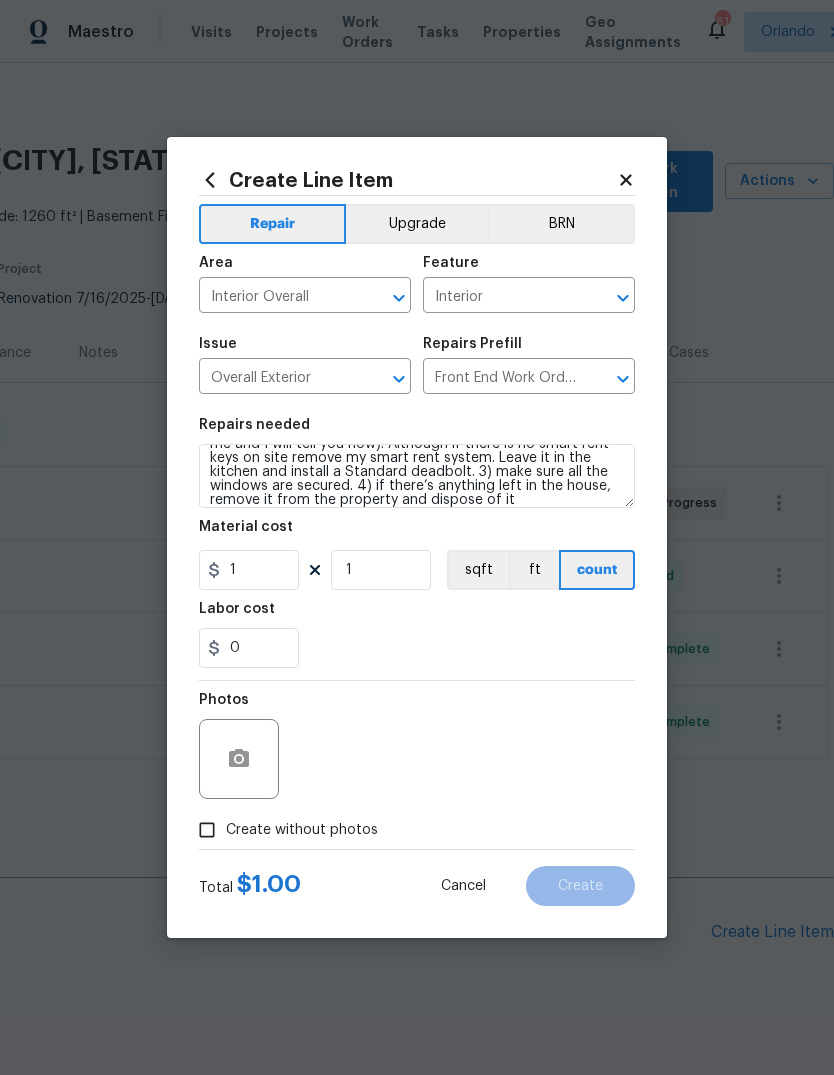click on "0" at bounding box center (417, 648) 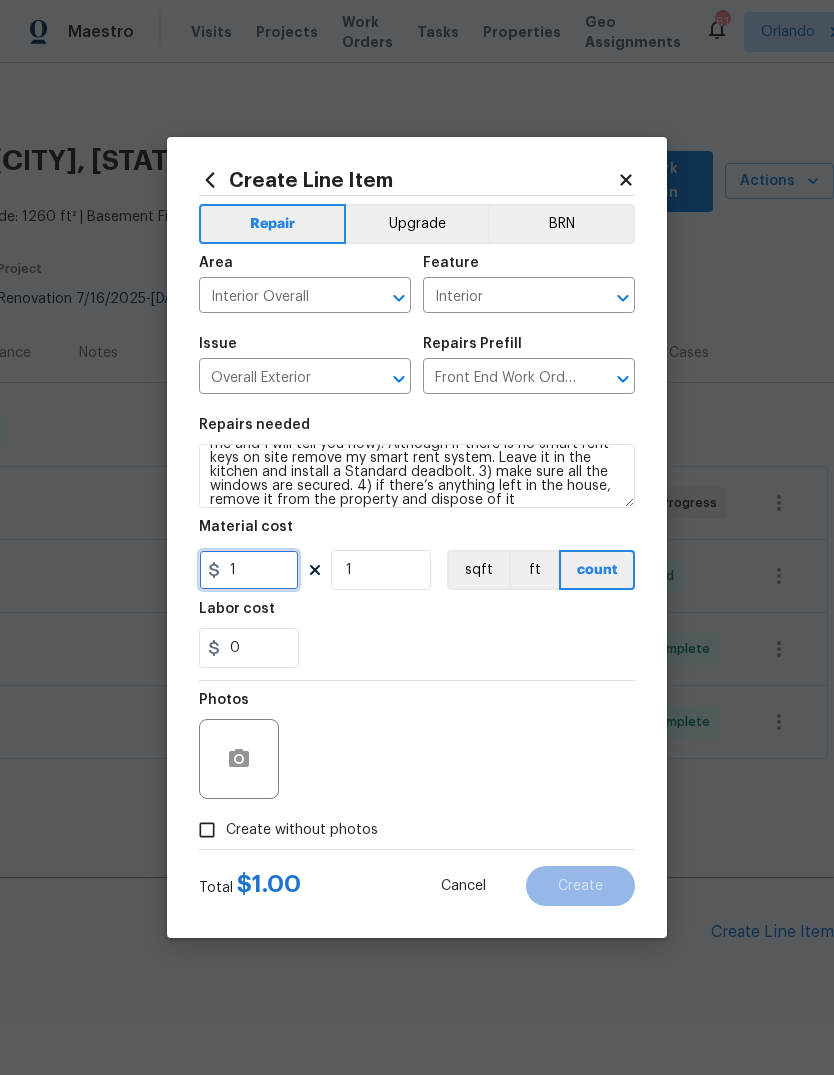 click on "1" at bounding box center [249, 570] 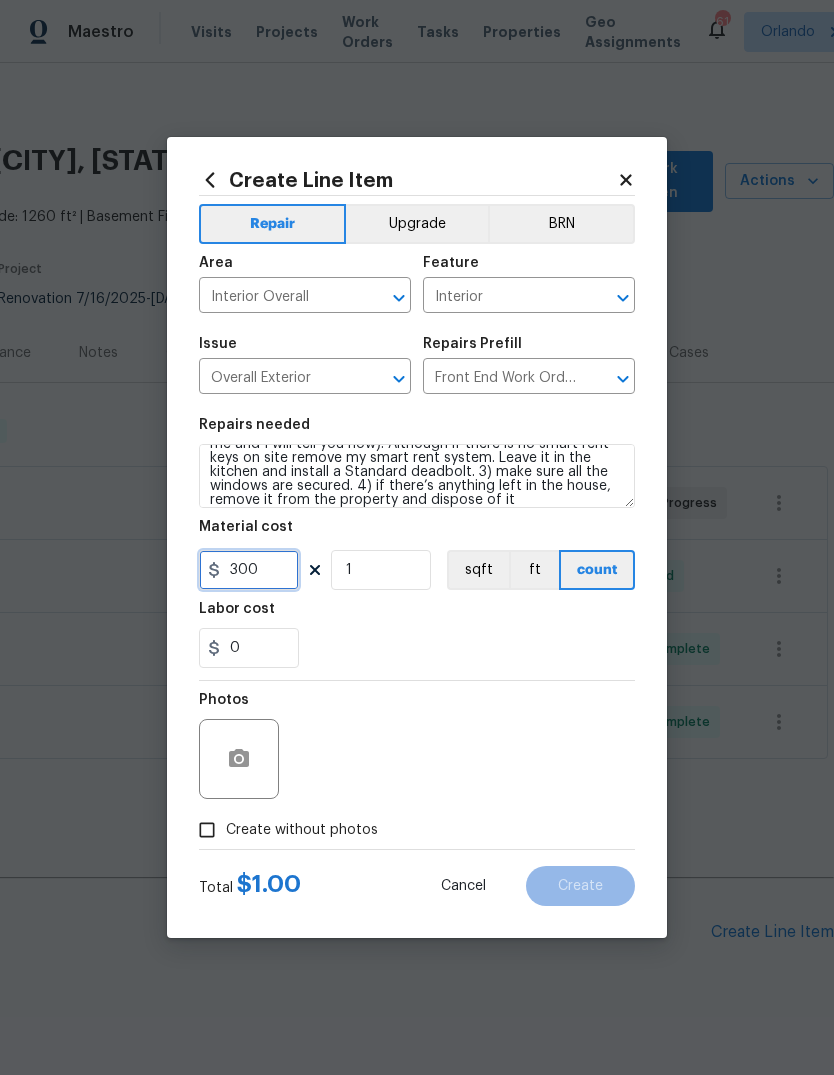 type on "300" 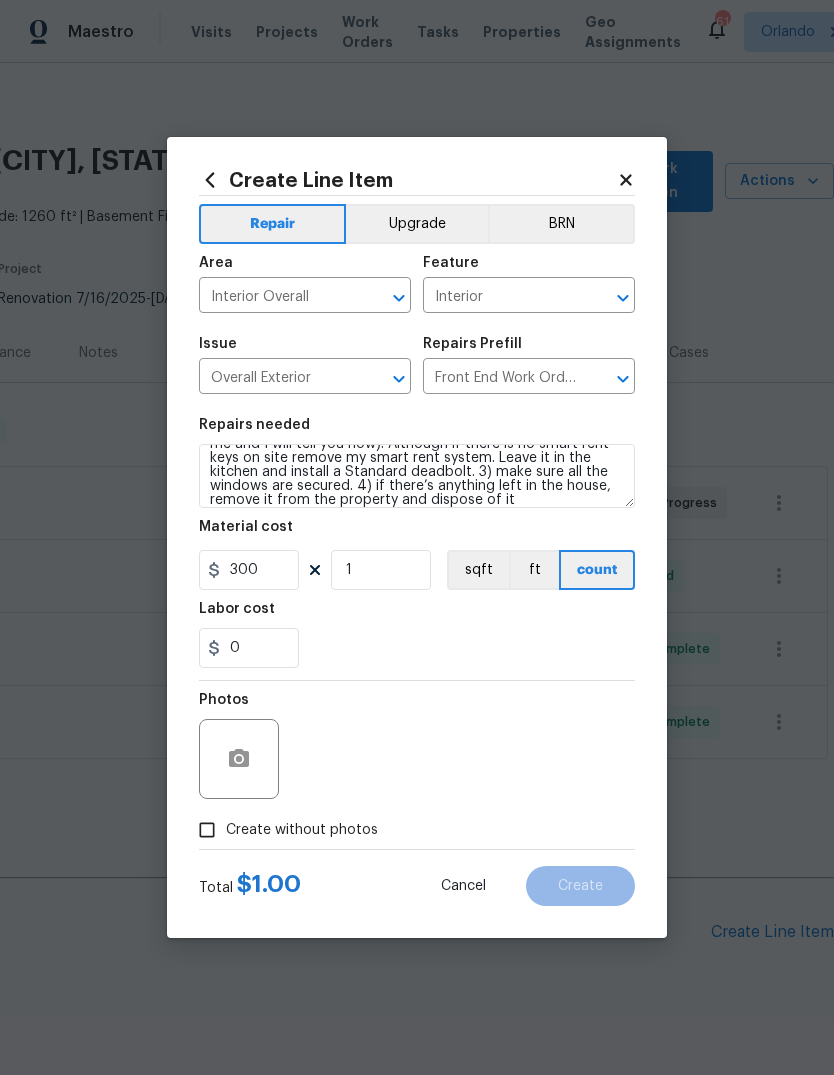 click on "0" at bounding box center [417, 648] 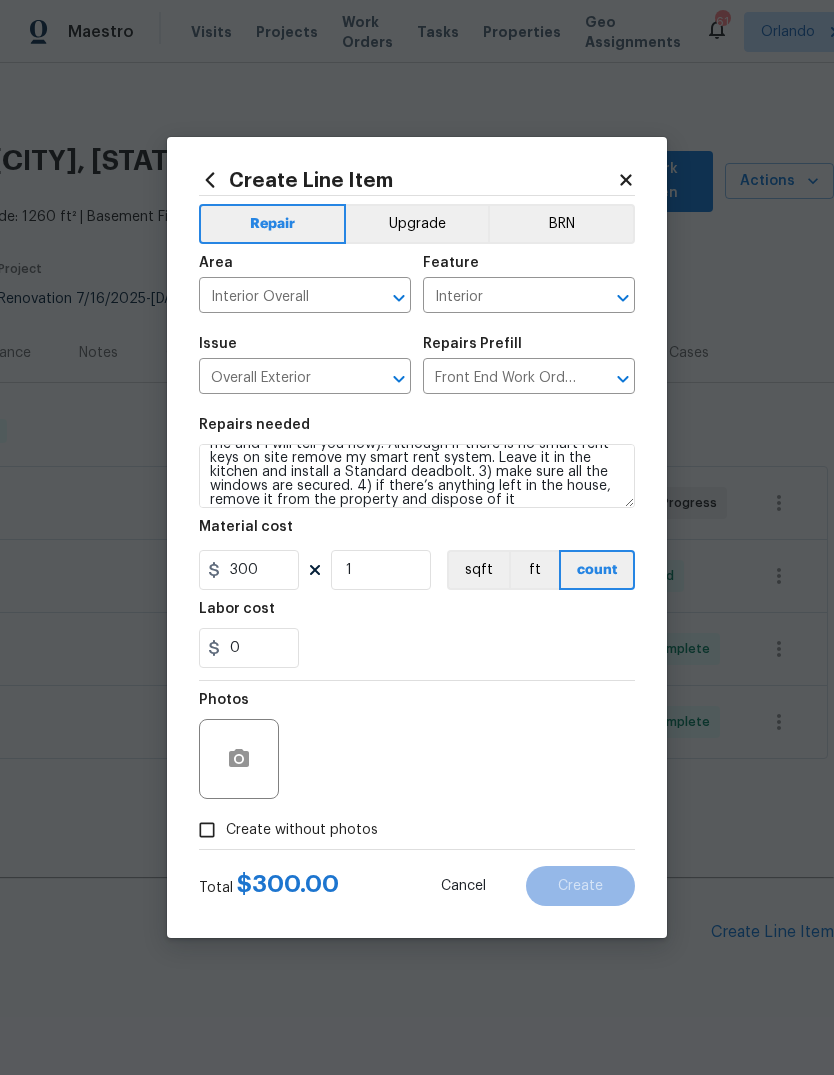 click on "Create without photos" at bounding box center (207, 830) 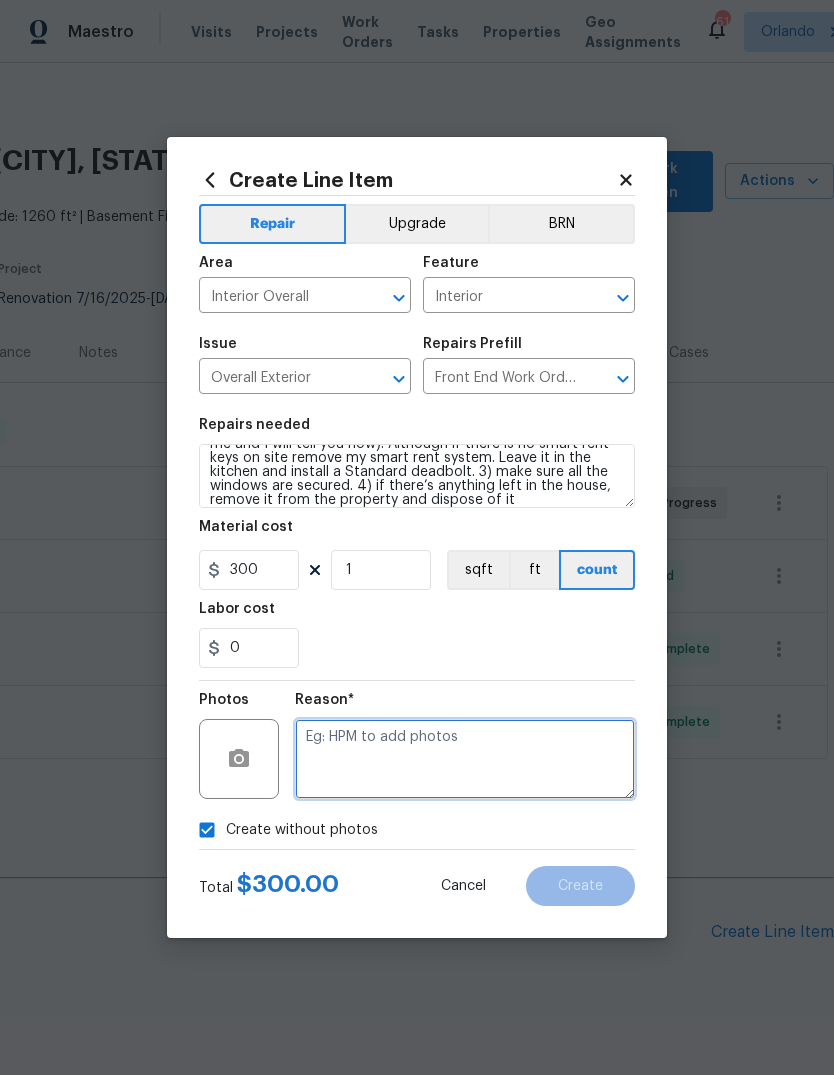 click at bounding box center (465, 759) 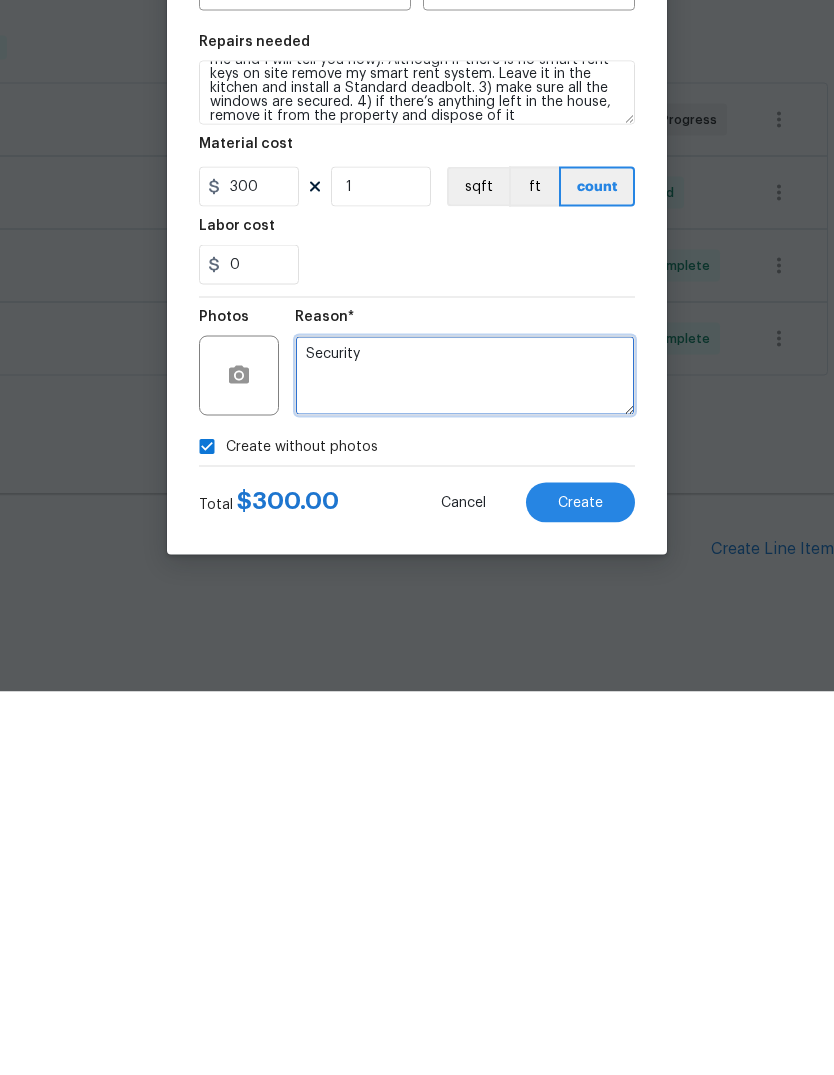type on "Security" 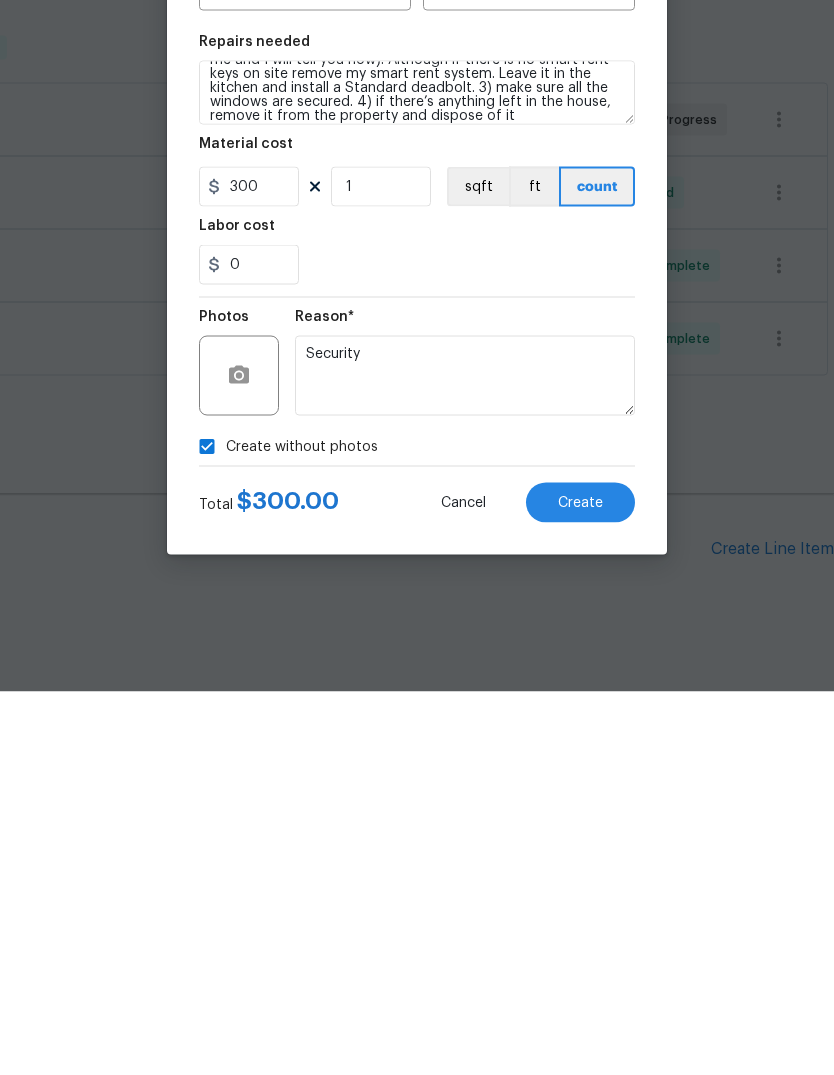 click on "Create" at bounding box center [580, 886] 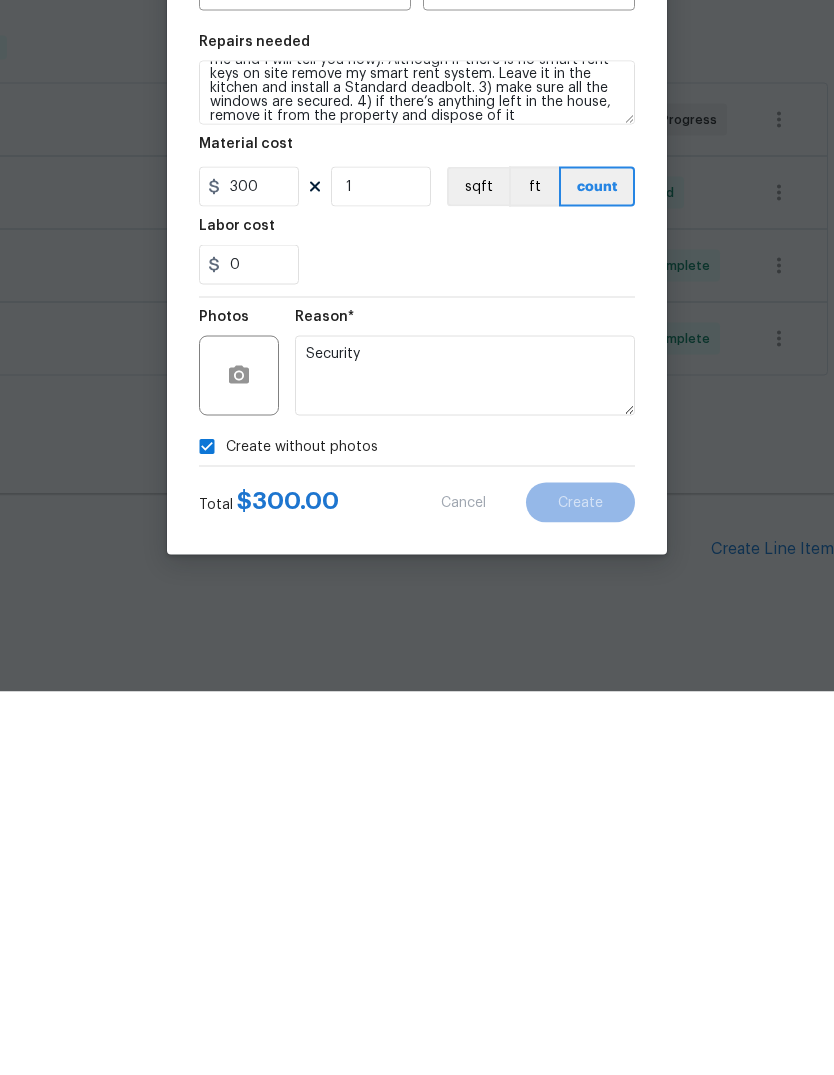 scroll, scrollTop: 39, scrollLeft: 0, axis: vertical 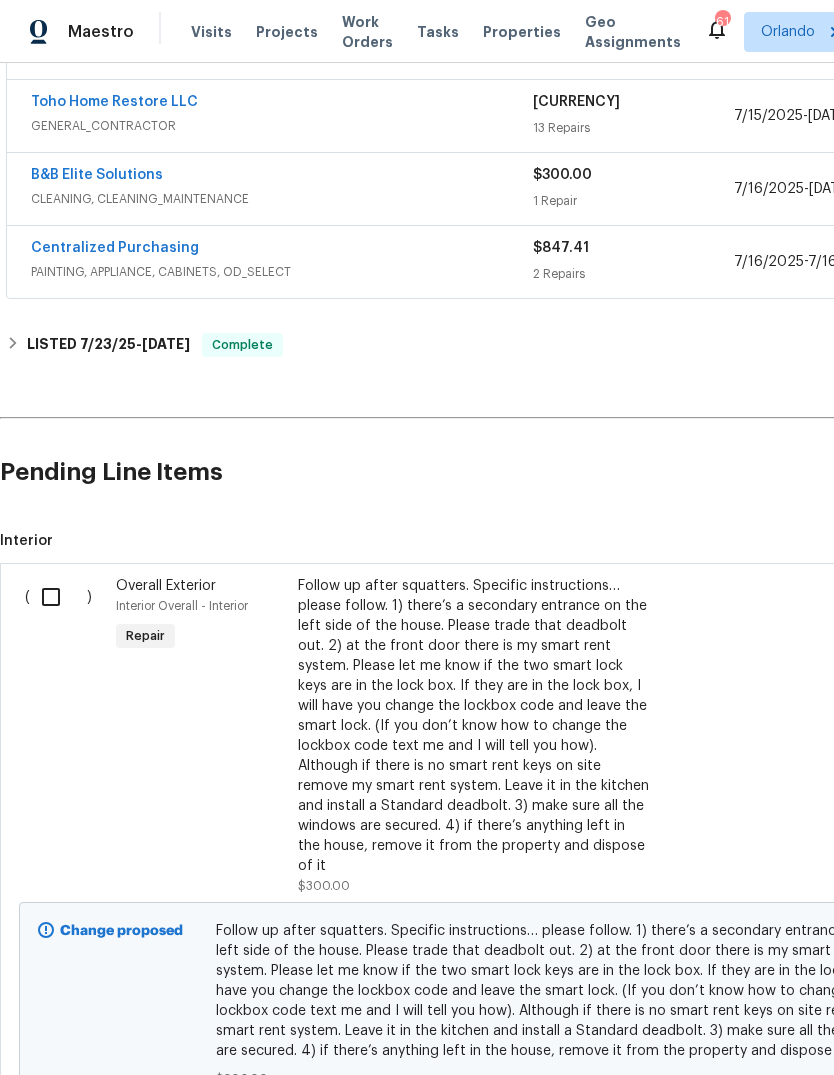 click at bounding box center (58, 597) 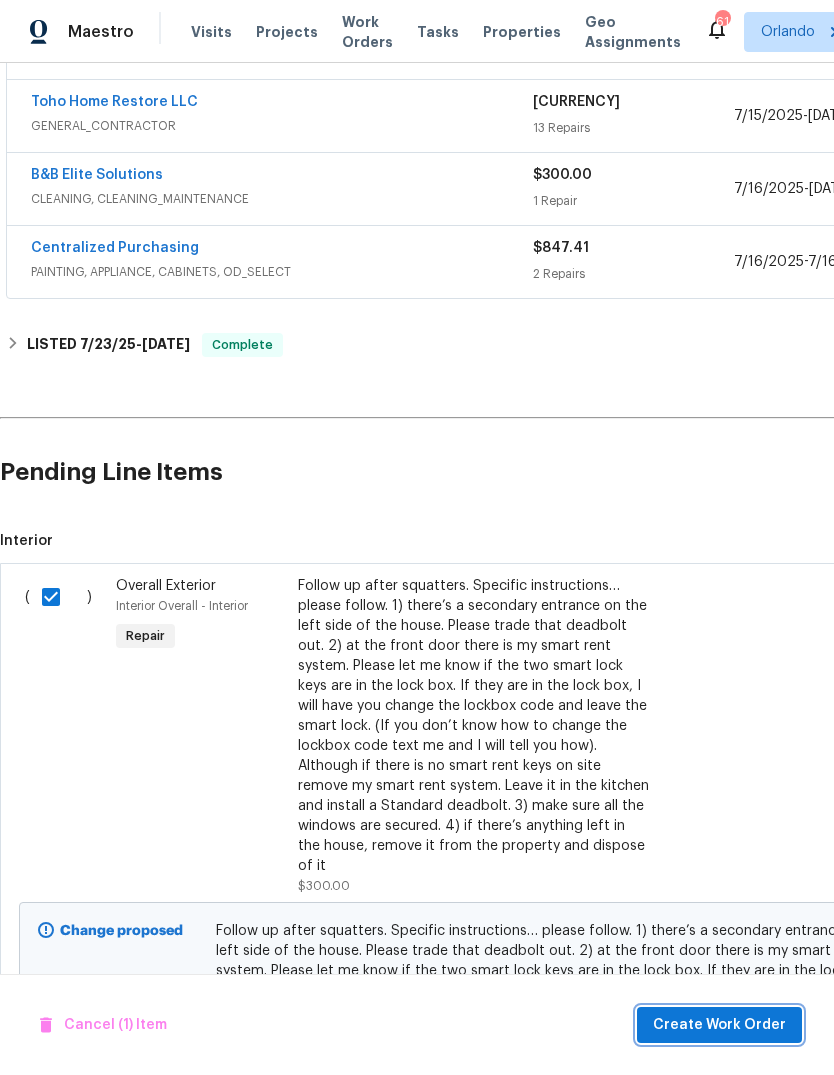 click on "Create Work Order" at bounding box center [719, 1025] 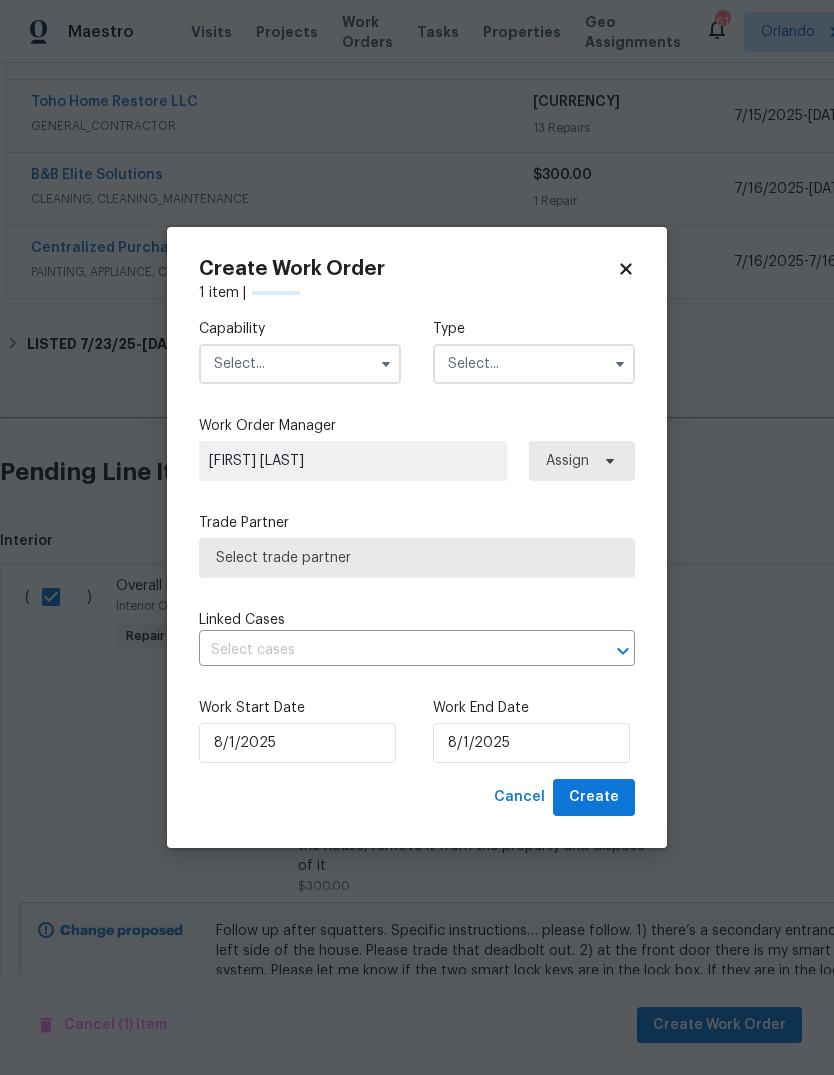 checkbox on "false" 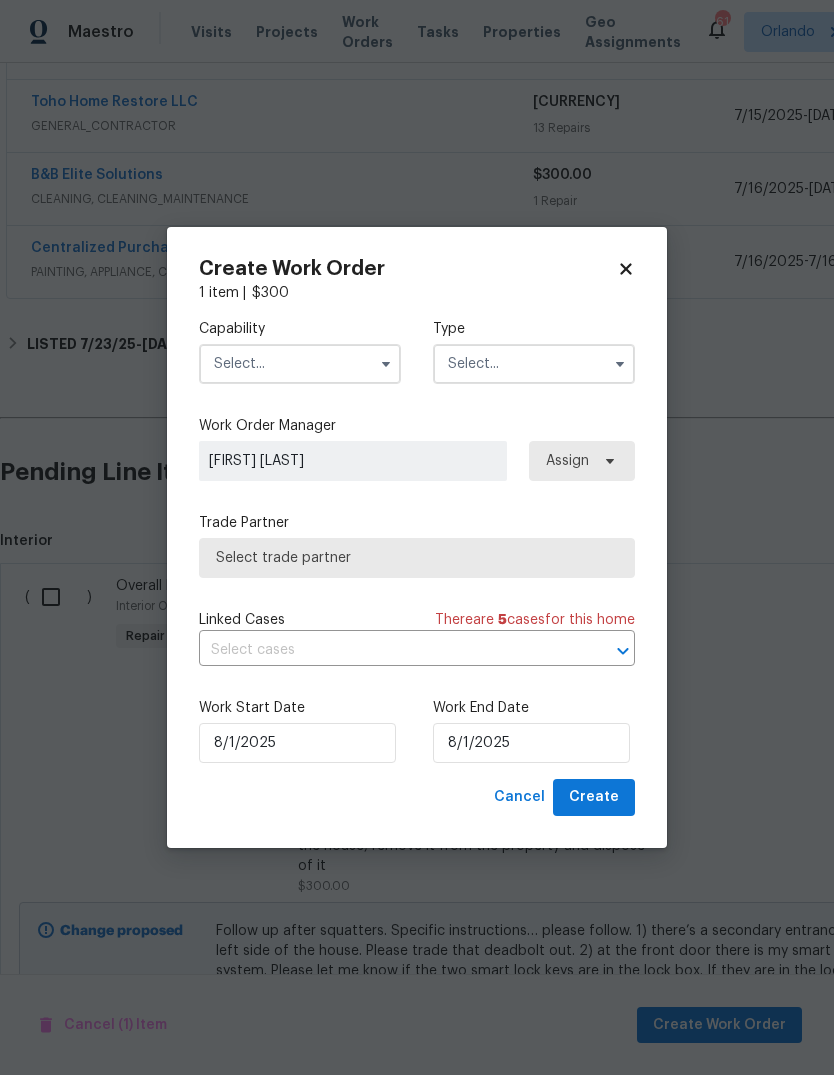 click at bounding box center [300, 364] 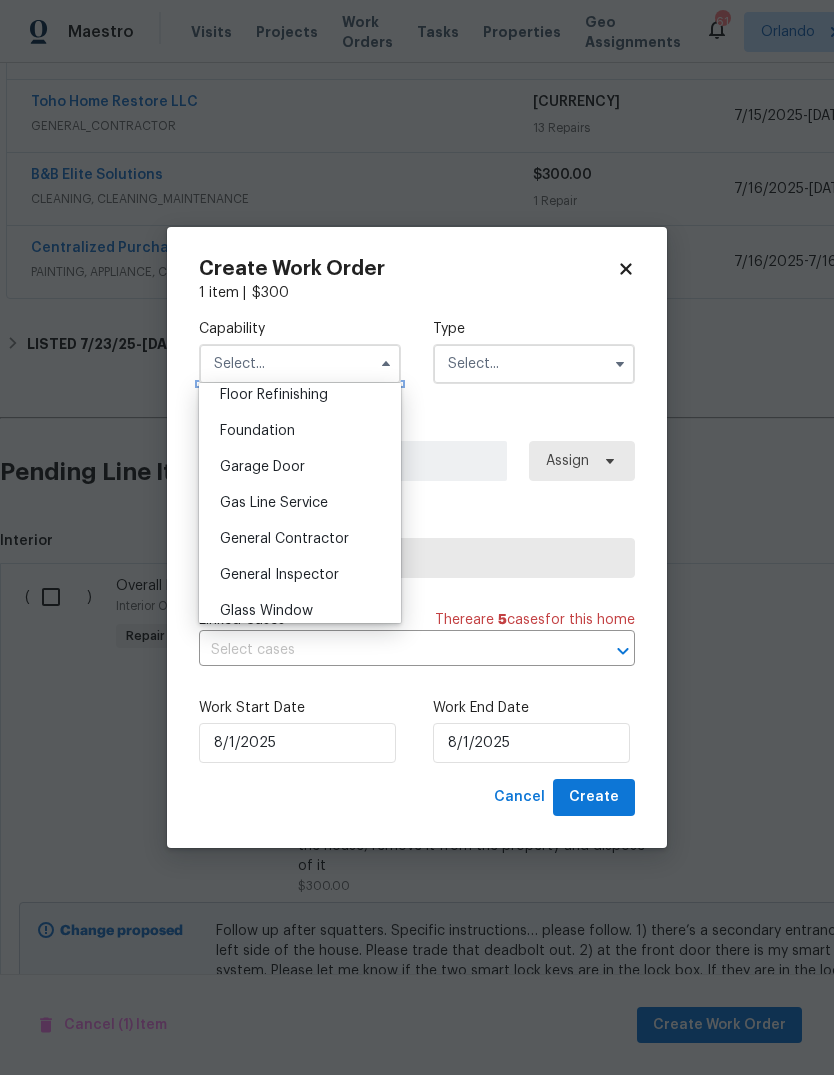 scroll, scrollTop: 828, scrollLeft: 0, axis: vertical 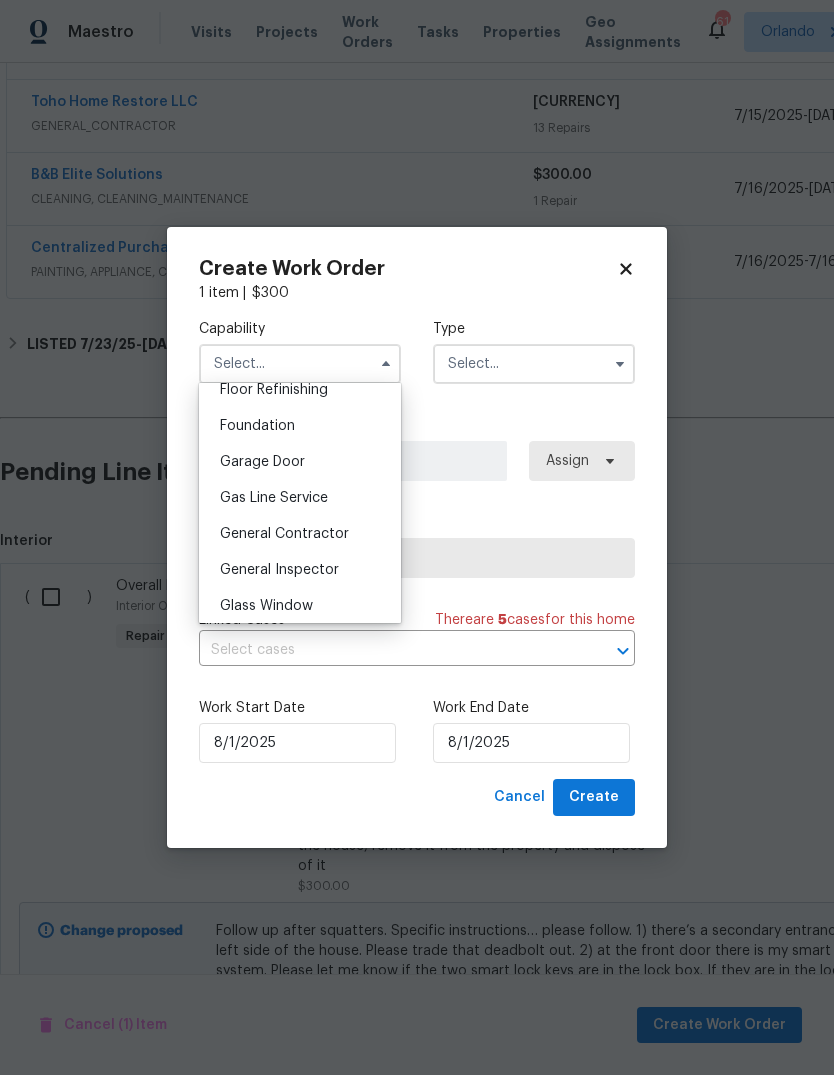 click on "General Contractor" at bounding box center (284, 534) 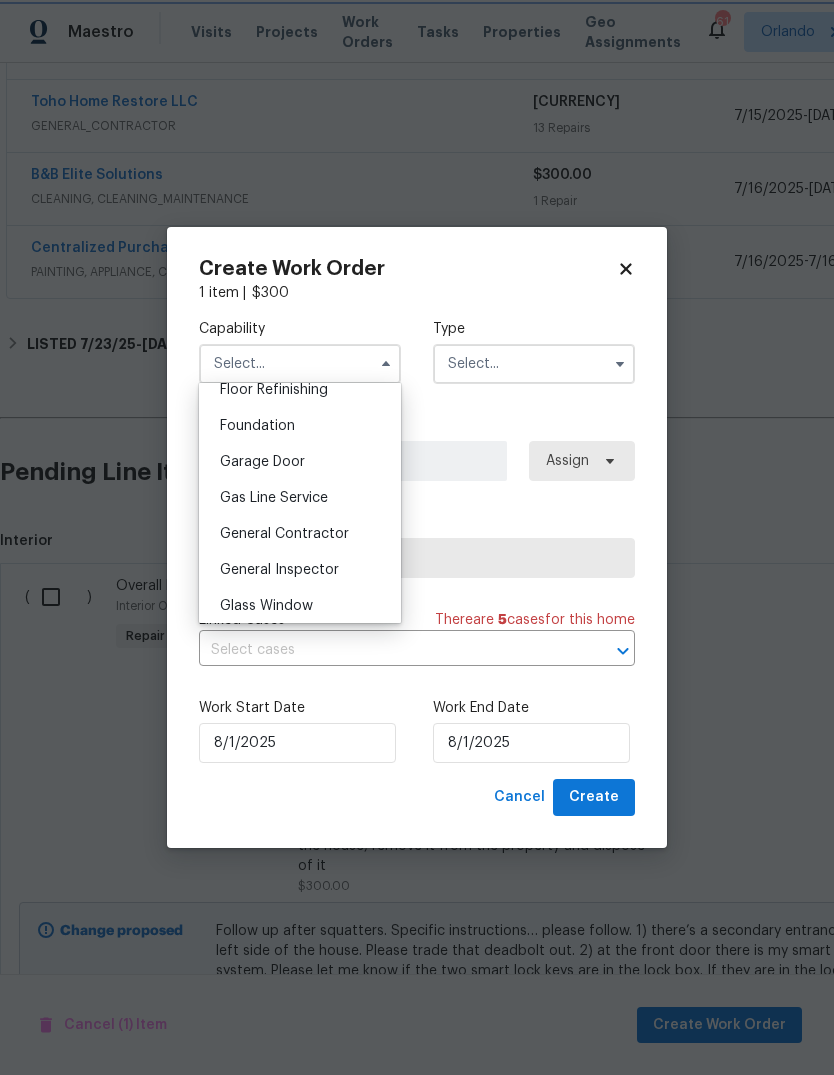 type on "General Contractor" 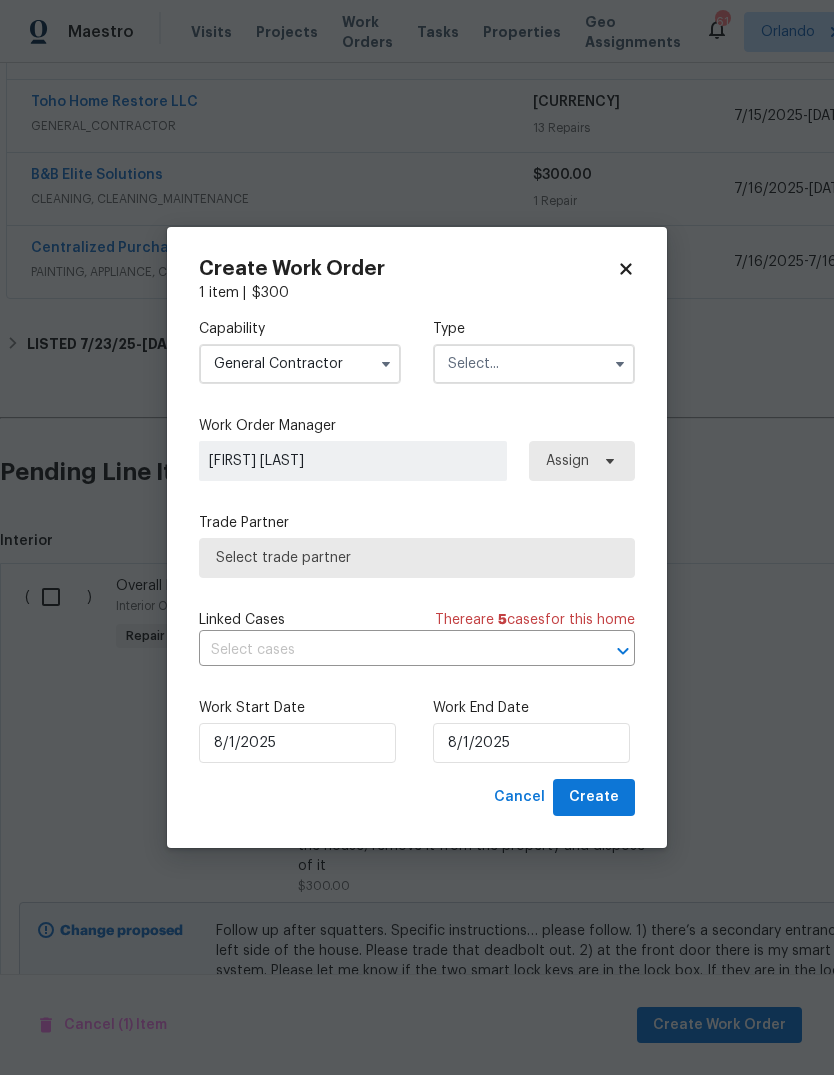 click at bounding box center (534, 364) 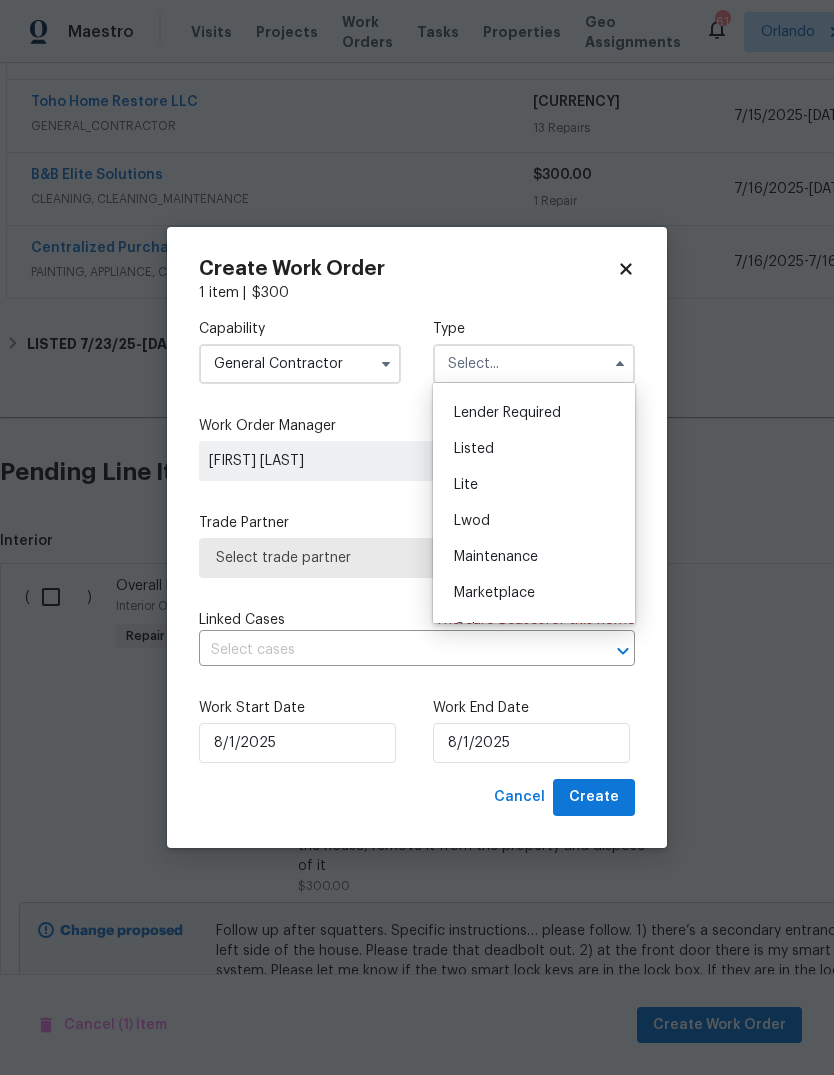 scroll, scrollTop: 172, scrollLeft: 0, axis: vertical 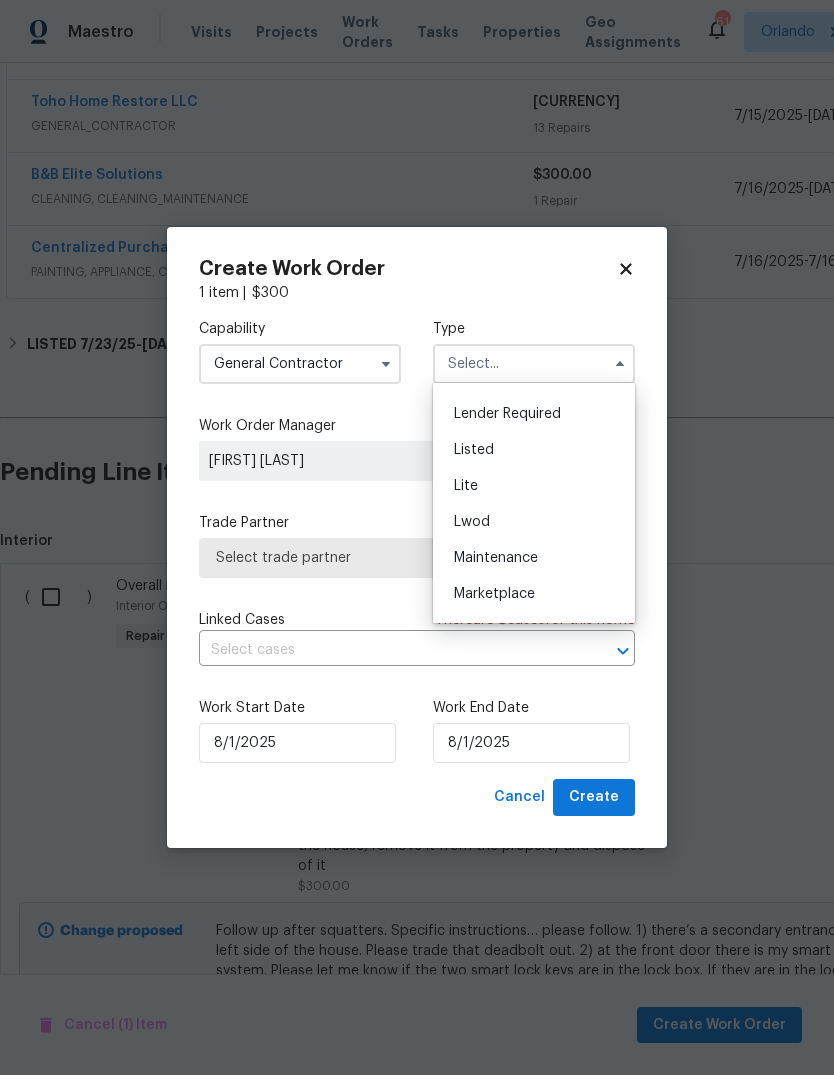 click on "Listed" at bounding box center [534, 450] 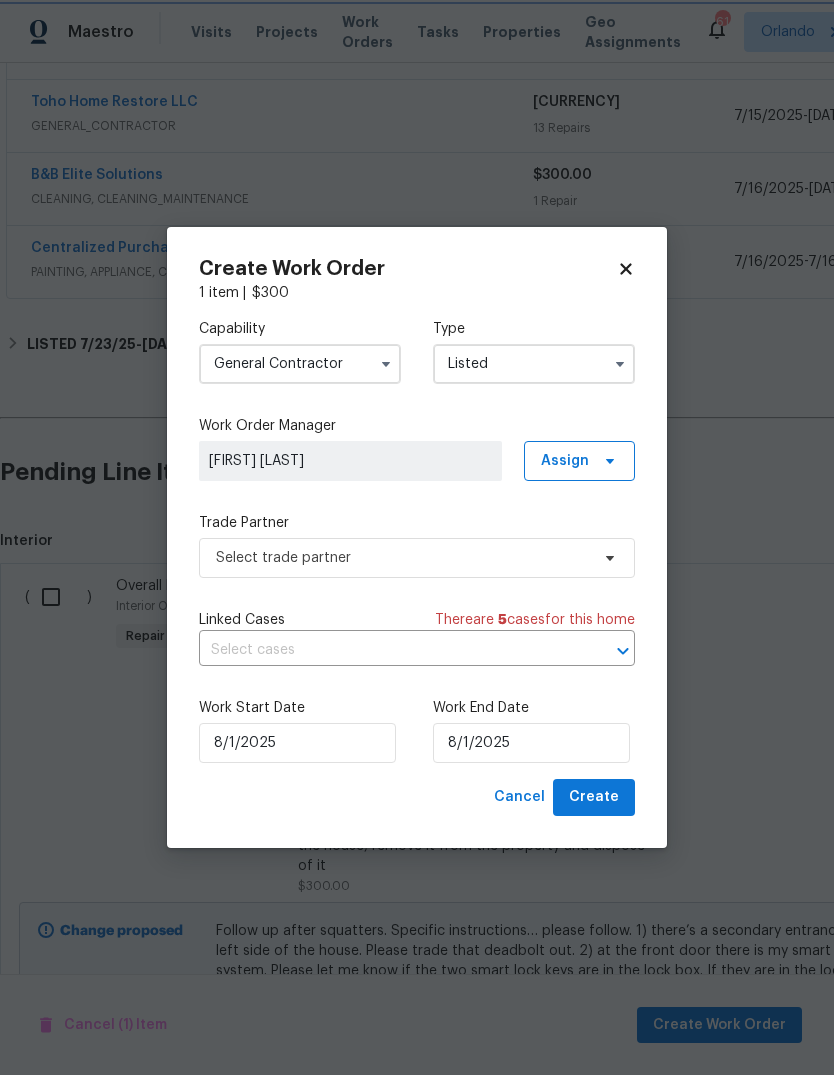 type on "Listed" 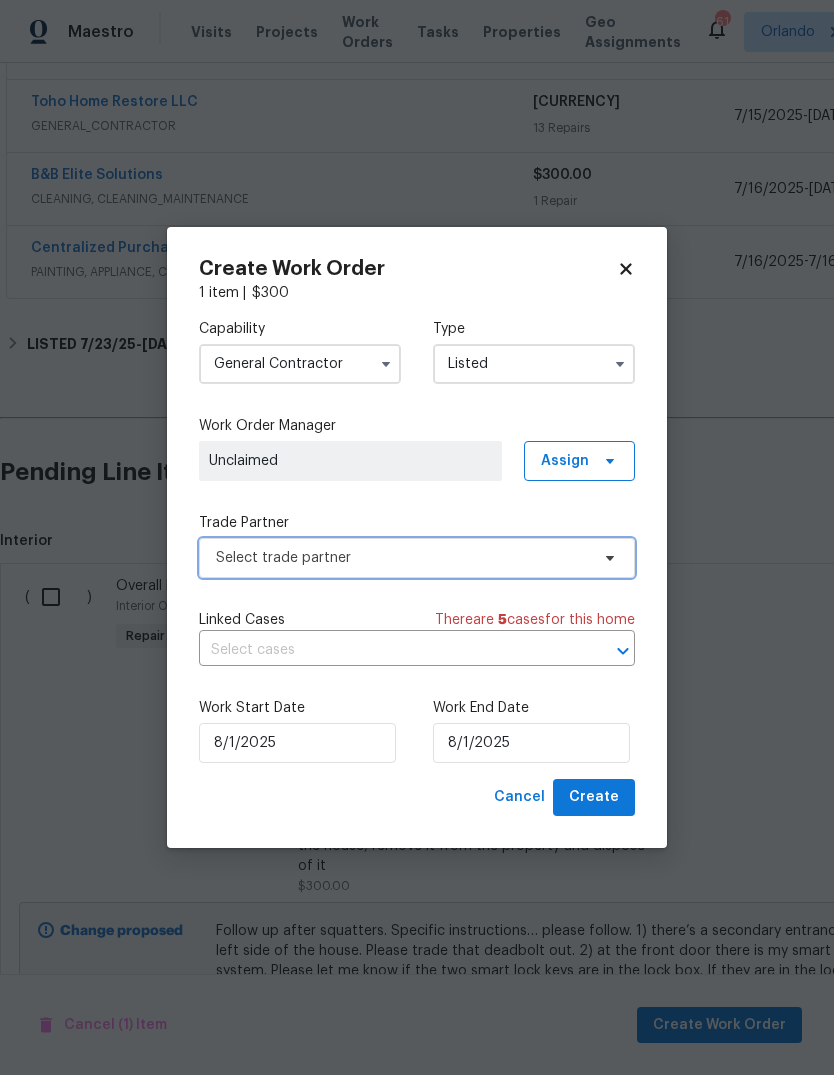click on "Select trade partner" at bounding box center [402, 558] 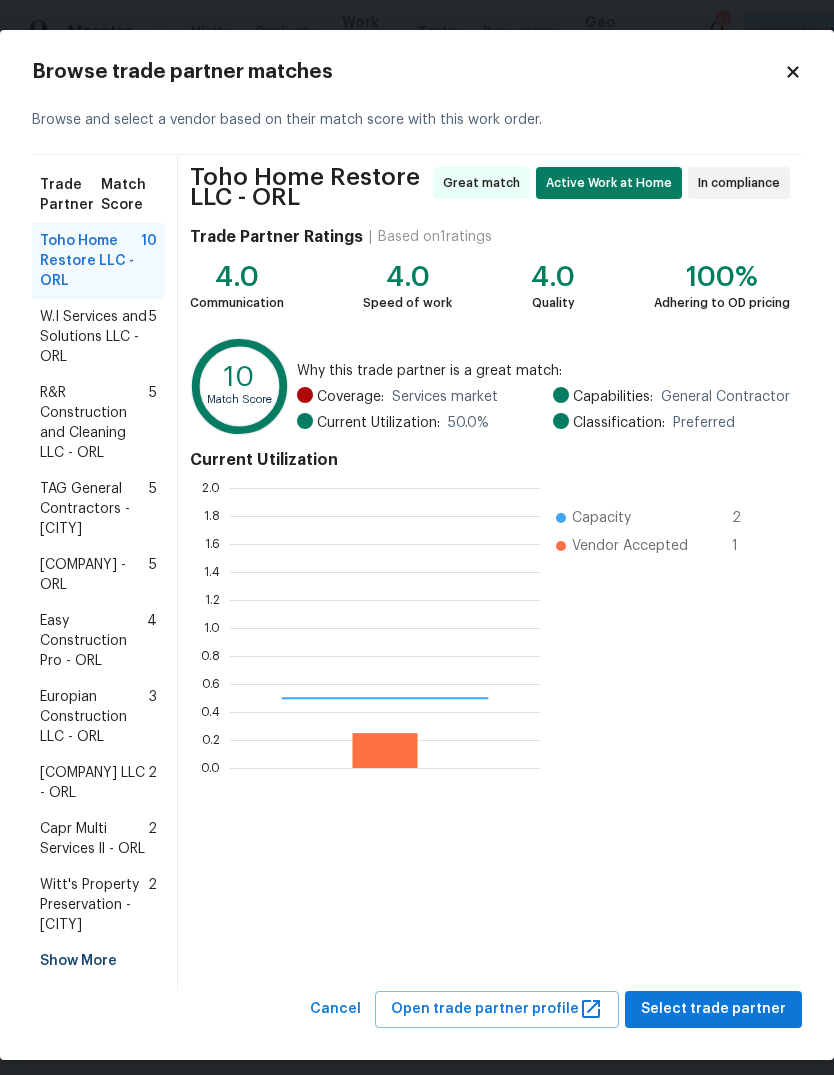 scroll, scrollTop: 2, scrollLeft: 2, axis: both 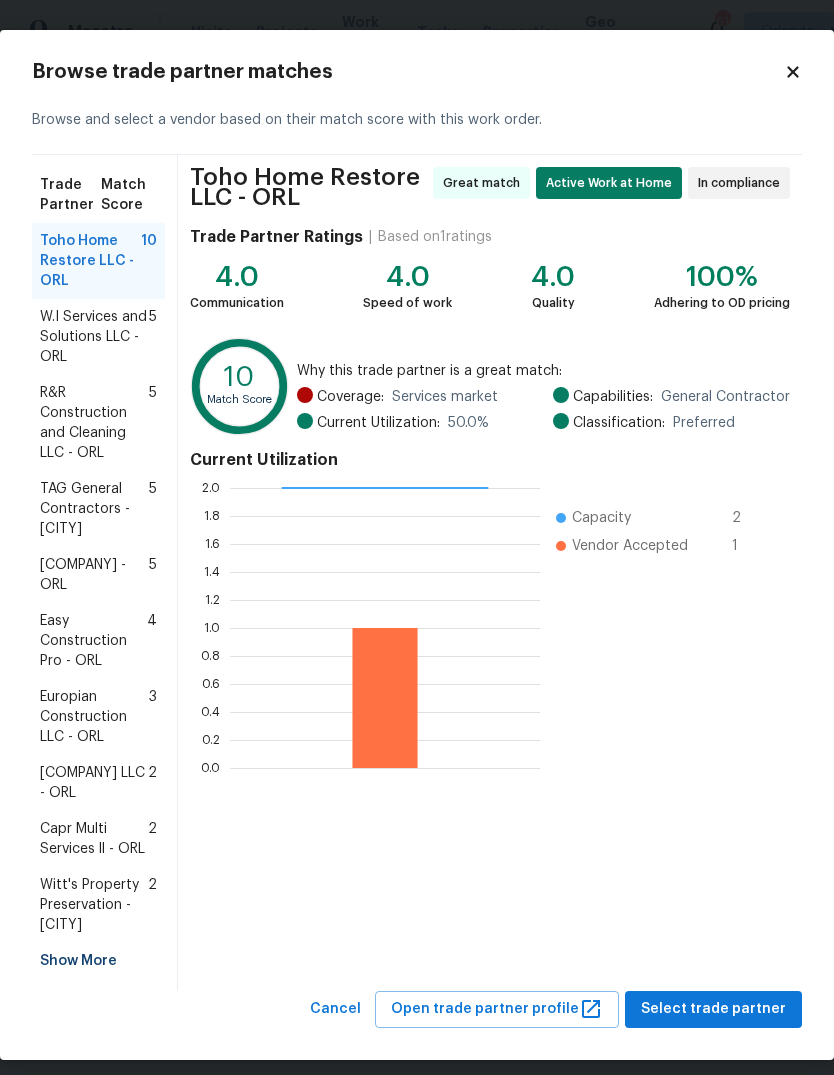 click on "Capr Multi Services ll - ORL" at bounding box center (94, 839) 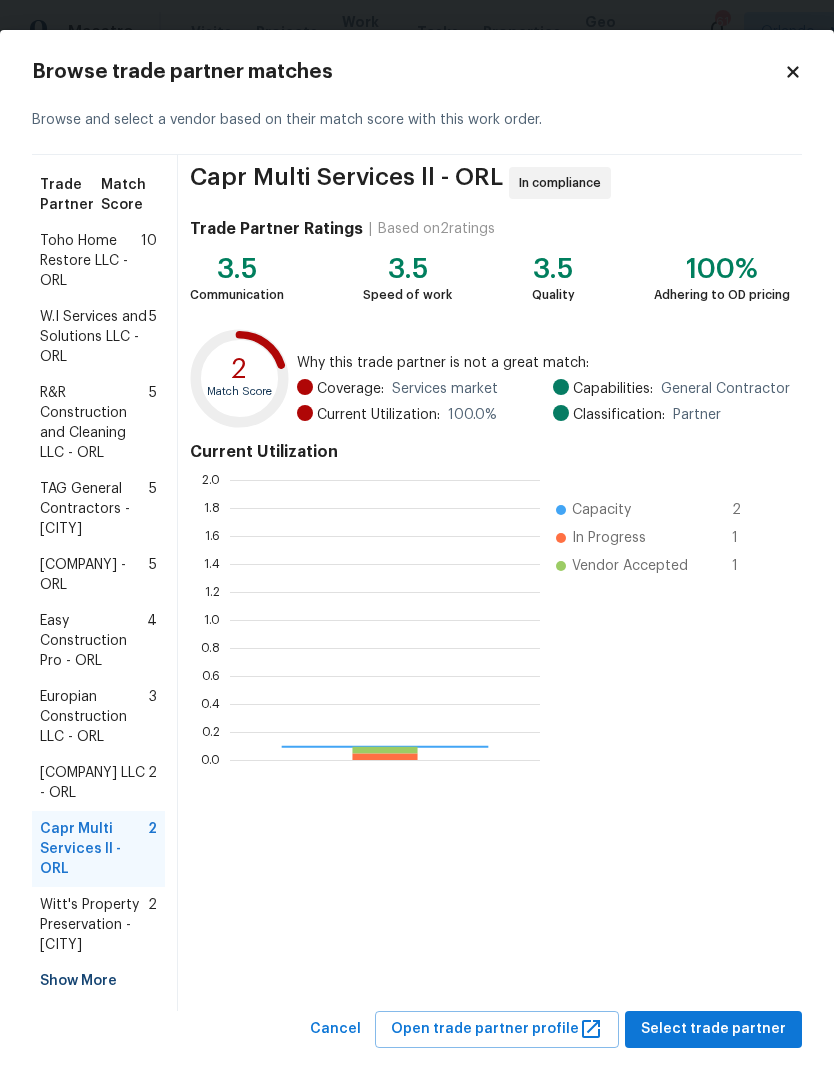 scroll, scrollTop: 2, scrollLeft: 2, axis: both 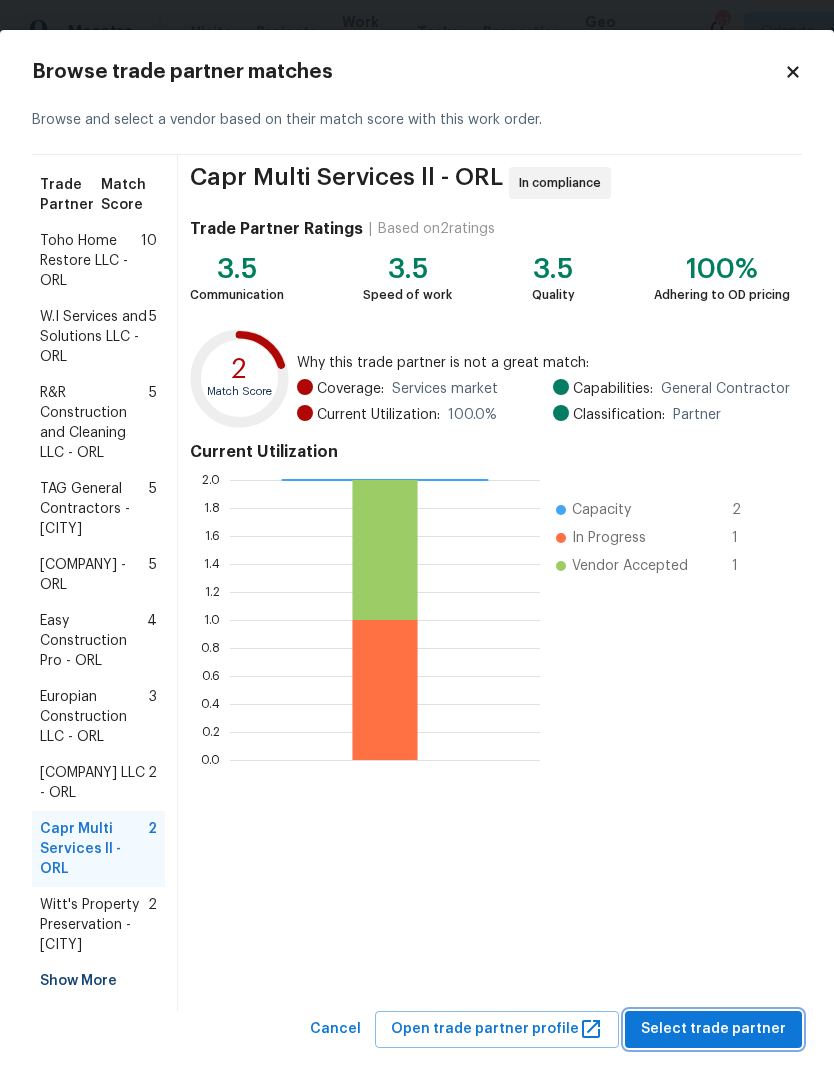 click on "Select trade partner" at bounding box center (713, 1029) 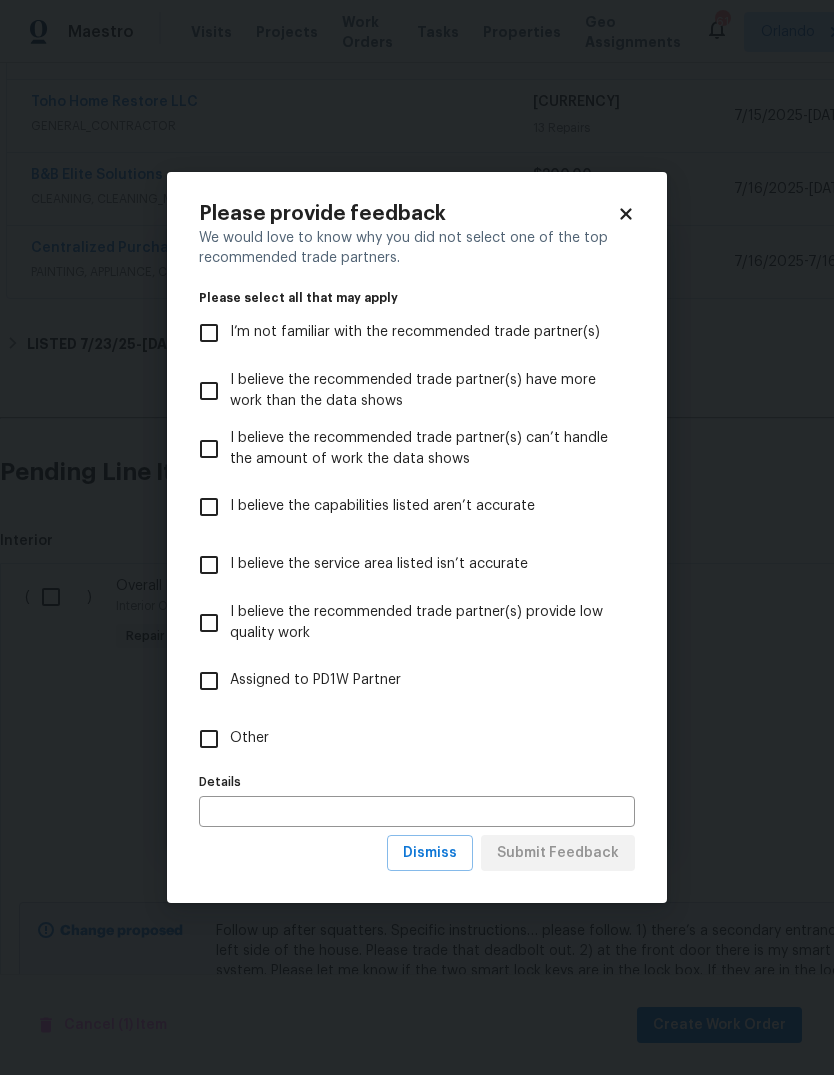 click on "Other" at bounding box center (209, 739) 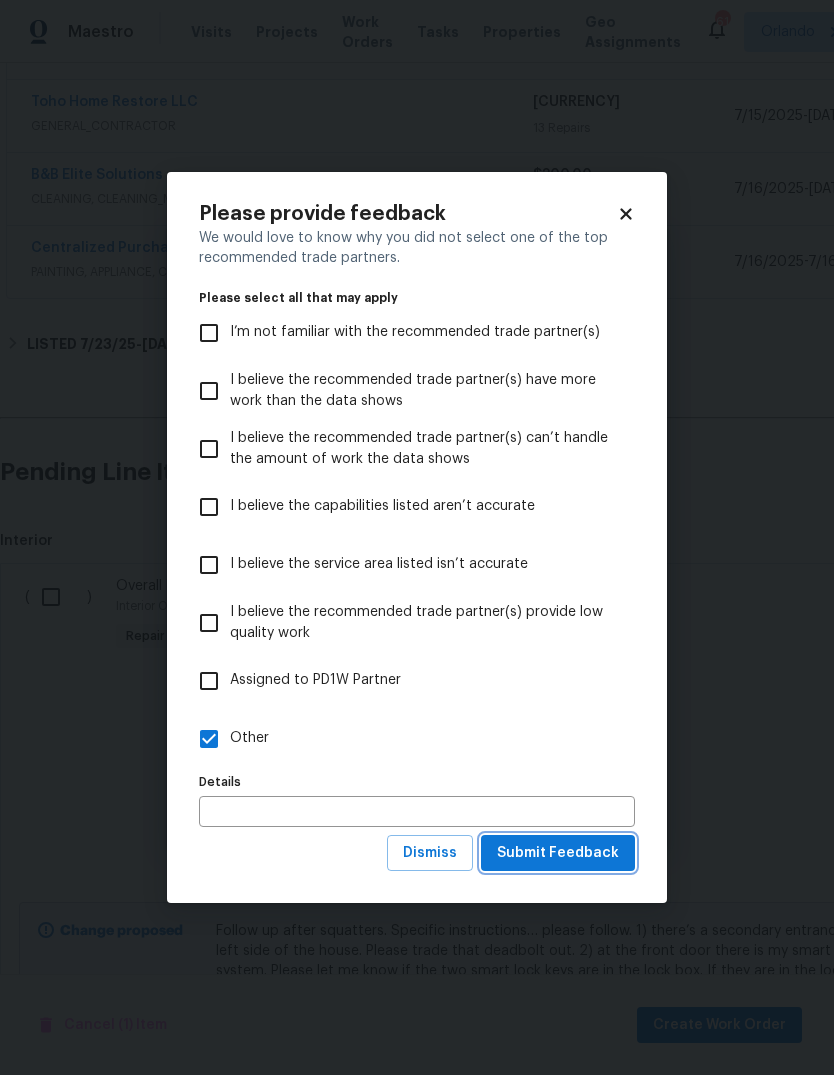 click on "Submit Feedback" at bounding box center (558, 853) 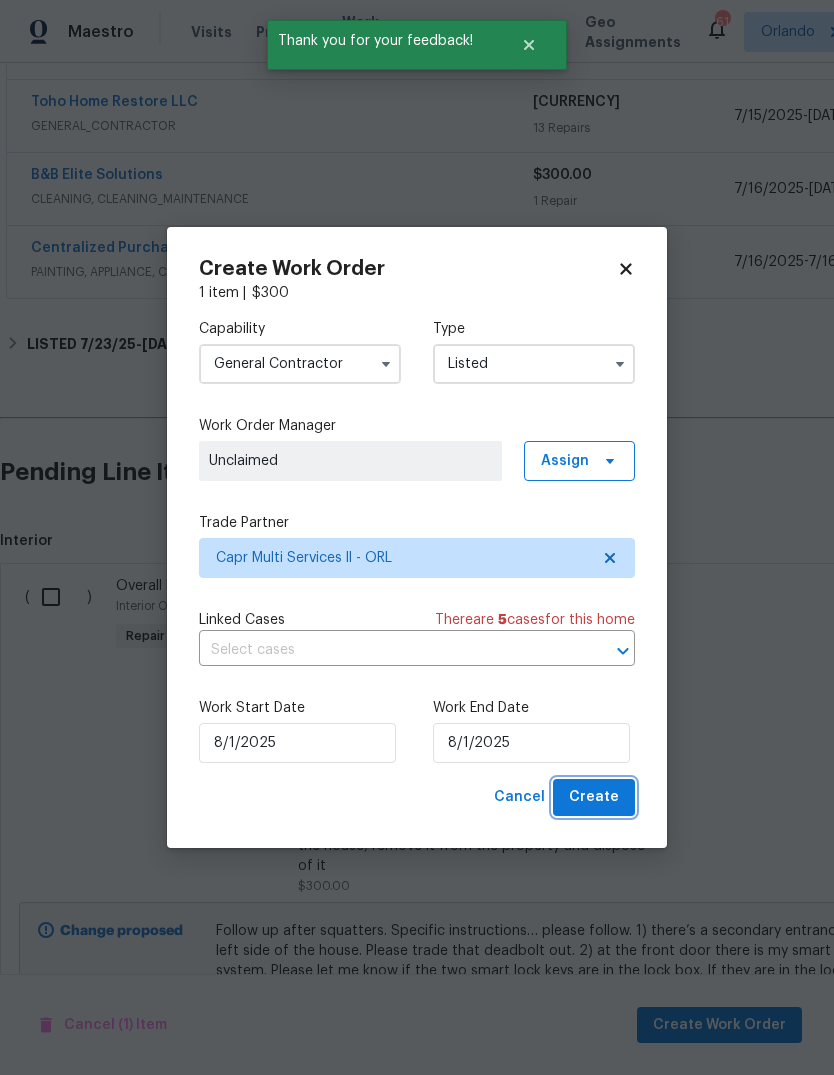 click on "Create" at bounding box center [594, 797] 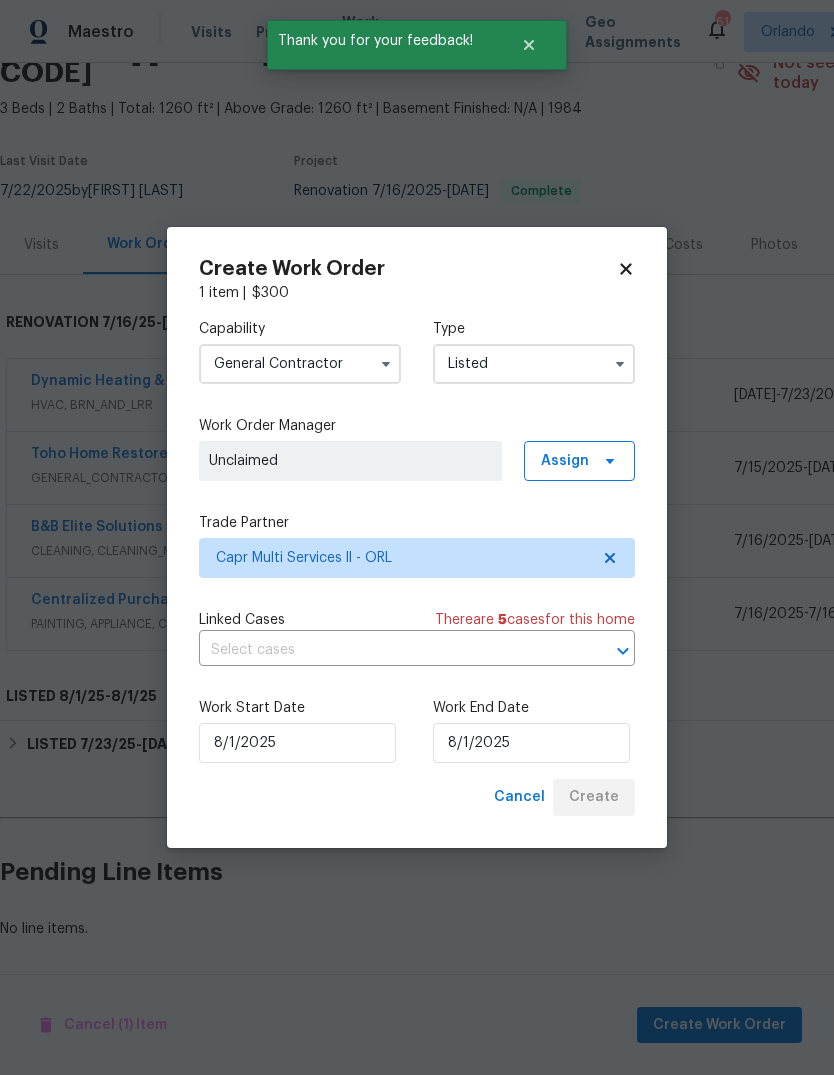 scroll, scrollTop: 12, scrollLeft: 0, axis: vertical 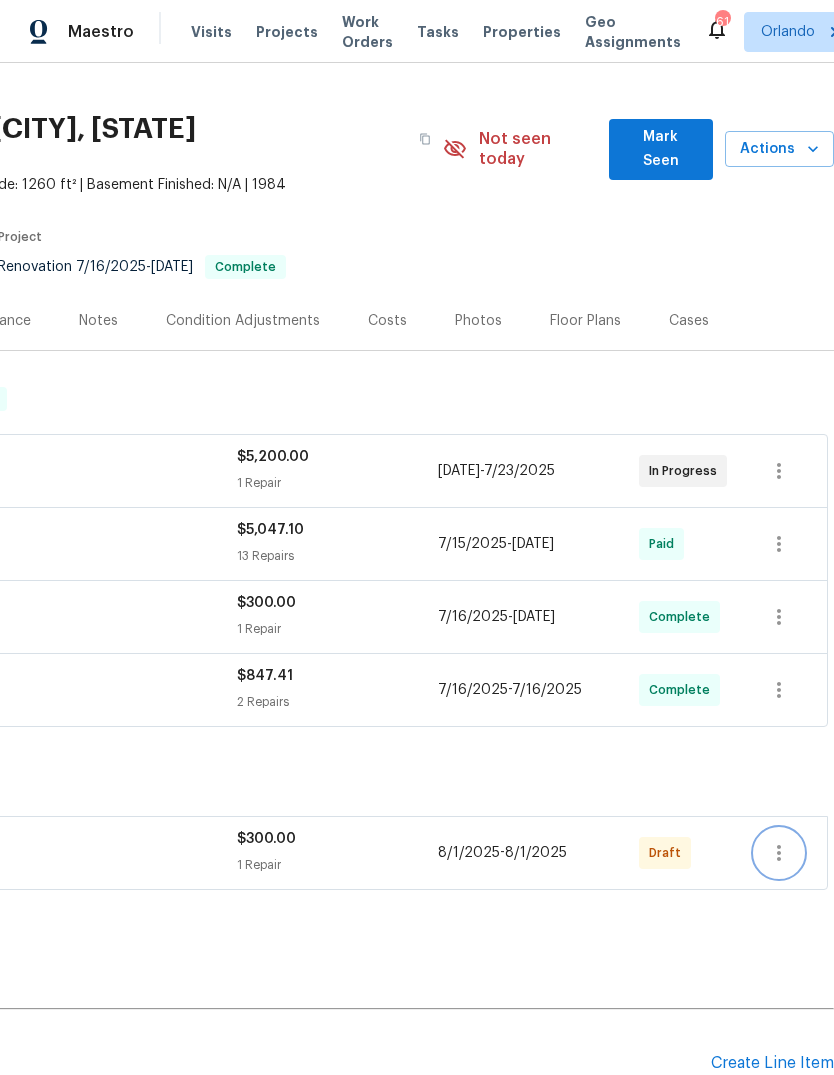 click at bounding box center (779, 853) 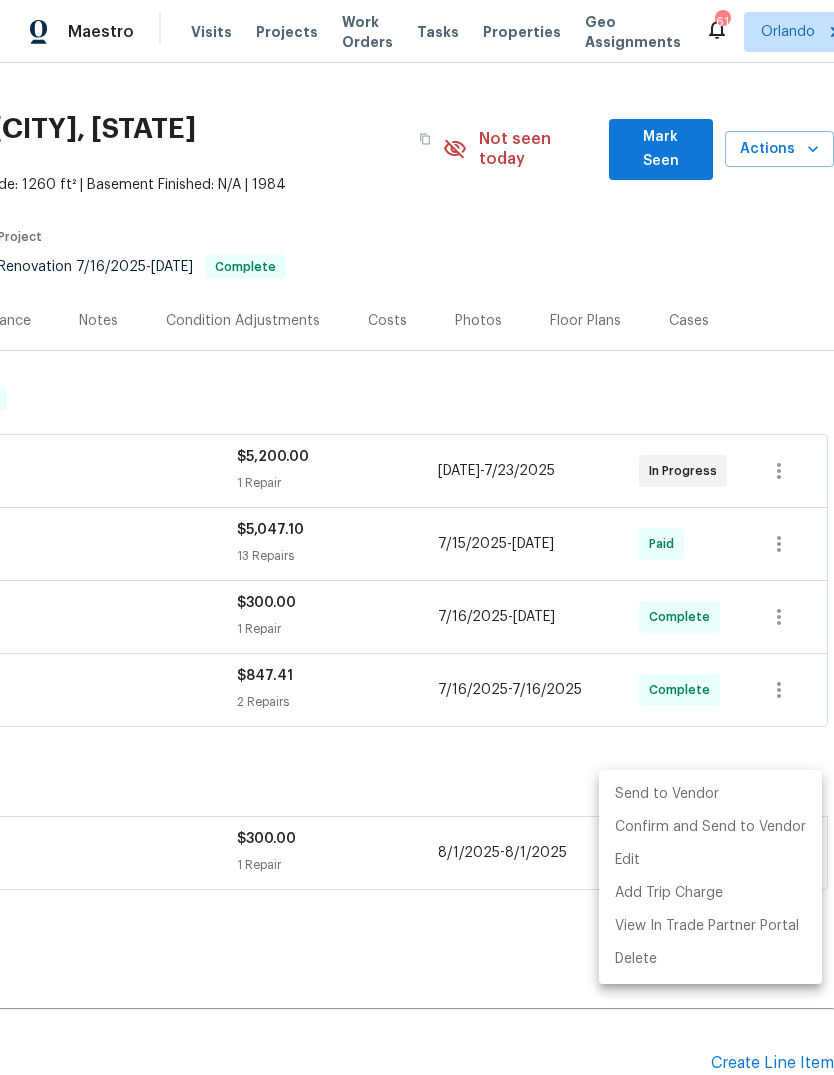 click on "Send to Vendor" at bounding box center [710, 794] 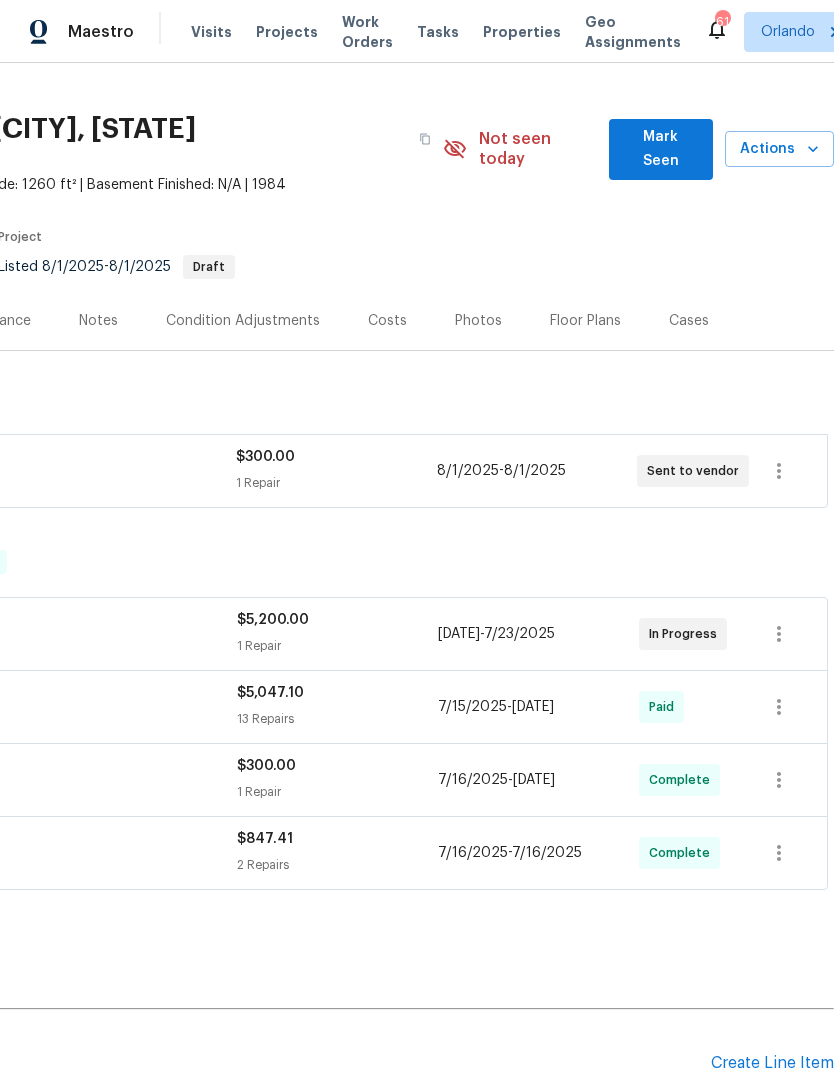 click on "Pending Line Items" at bounding box center (207, 1063) 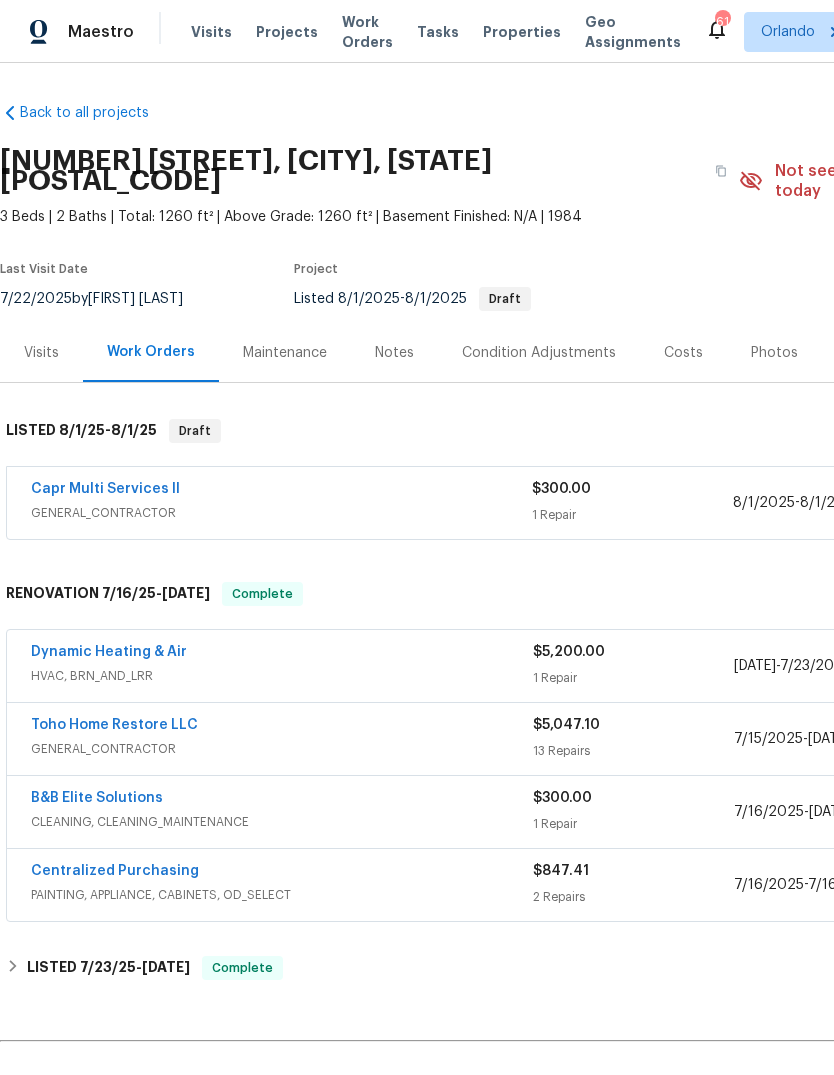 scroll, scrollTop: 0, scrollLeft: 0, axis: both 